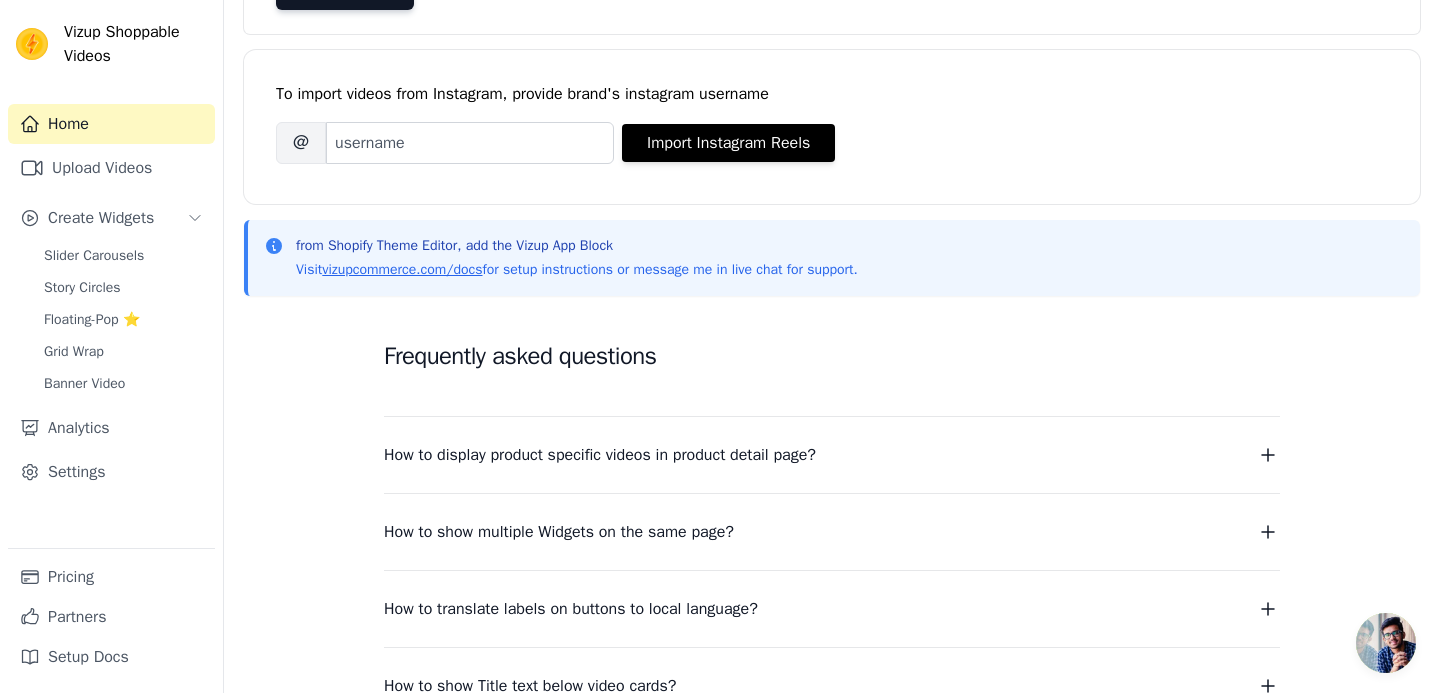 scroll, scrollTop: 390, scrollLeft: 0, axis: vertical 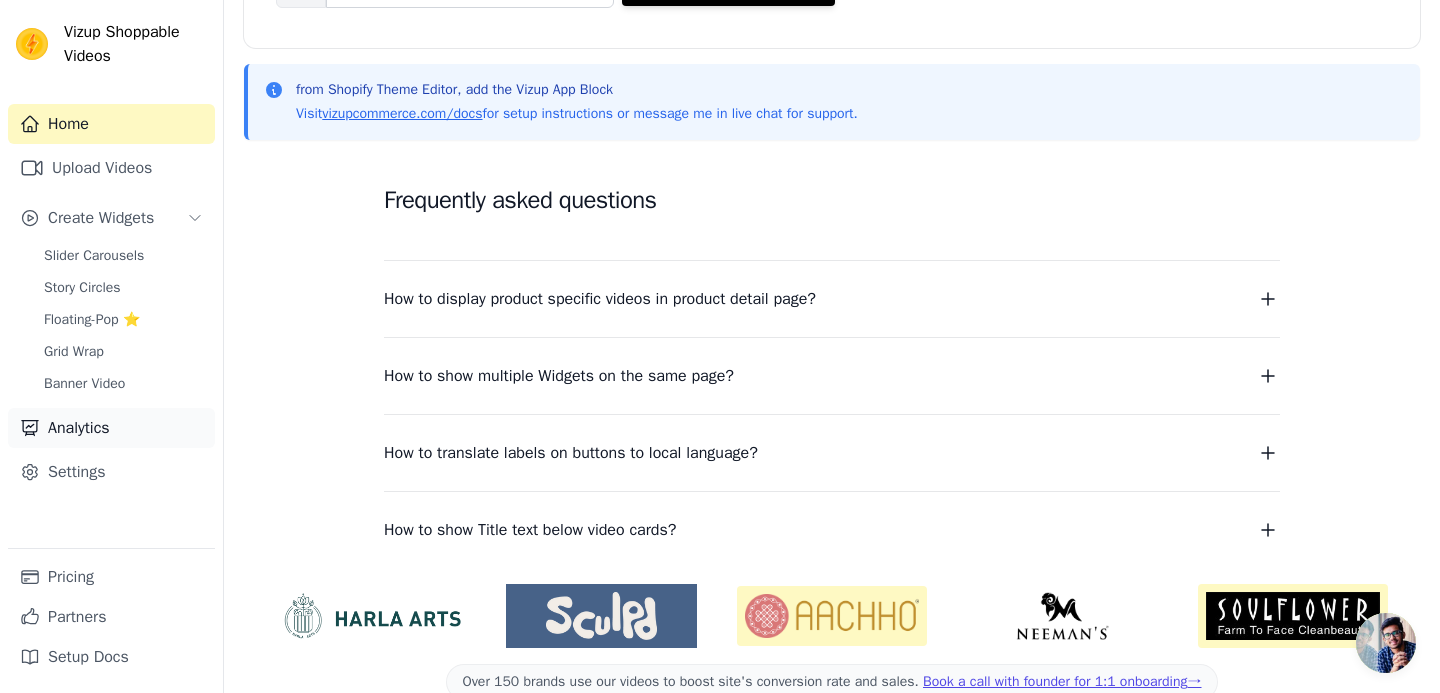 click on "Analytics" at bounding box center (111, 428) 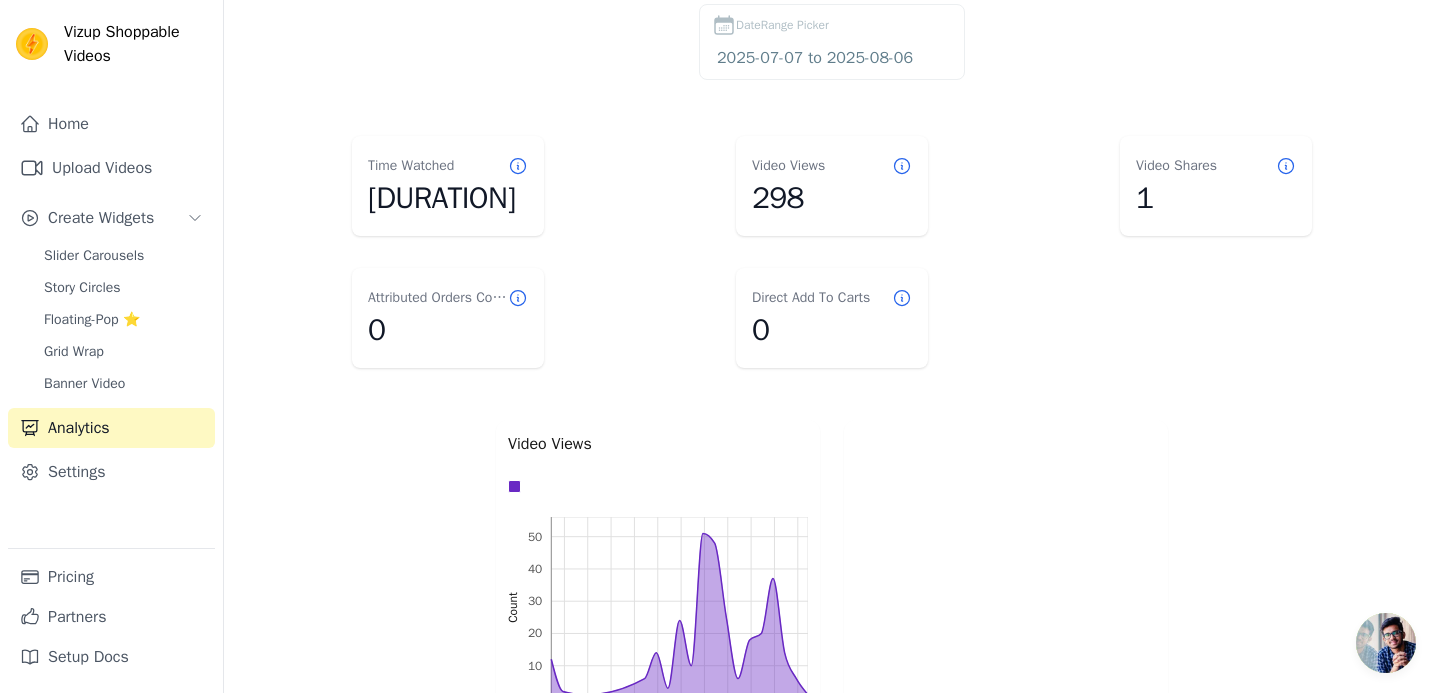 scroll, scrollTop: 146, scrollLeft: 0, axis: vertical 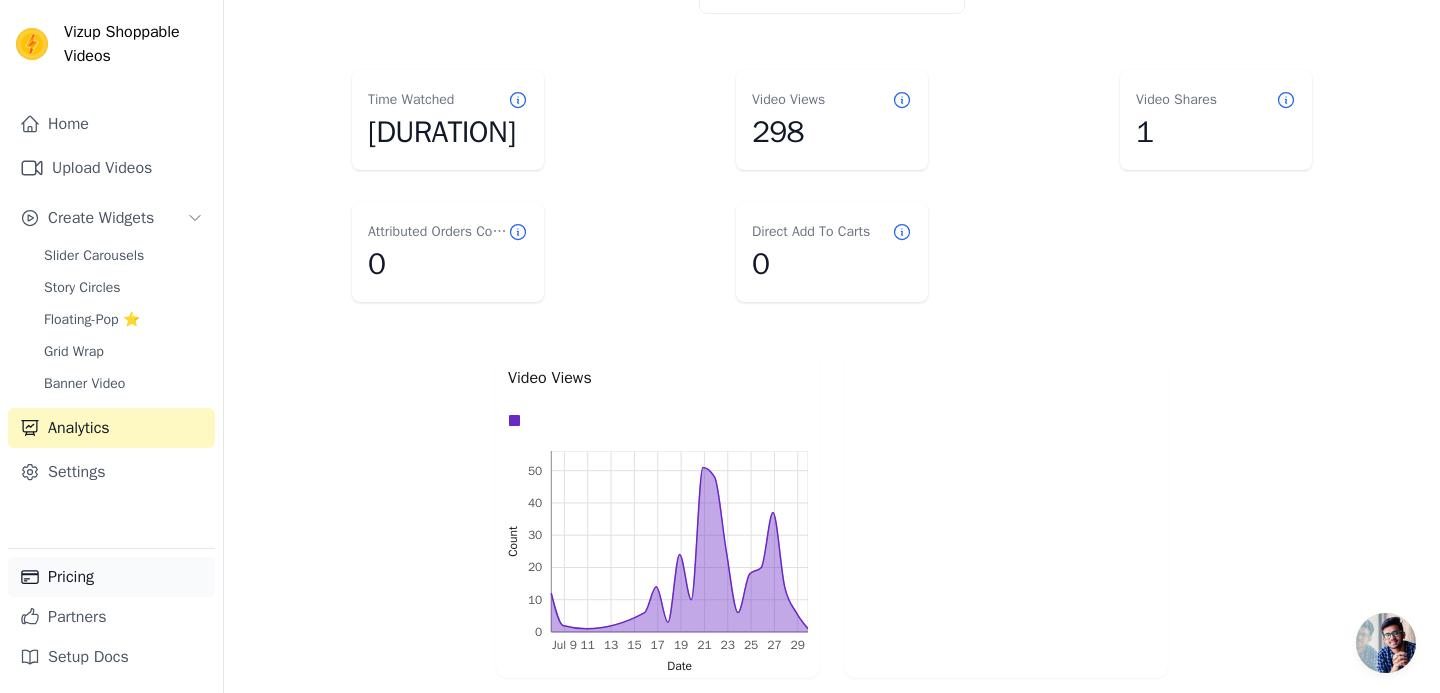 click on "Pricing" at bounding box center (111, 577) 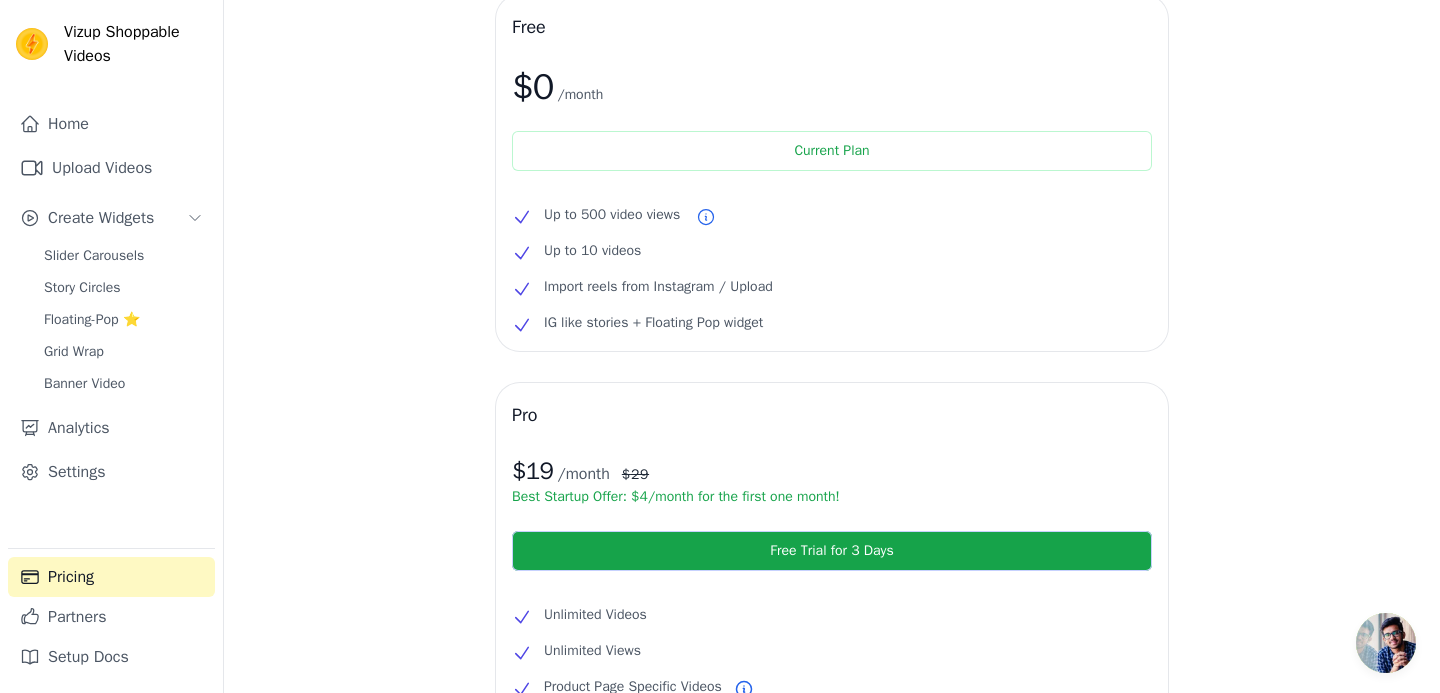 scroll, scrollTop: 0, scrollLeft: 0, axis: both 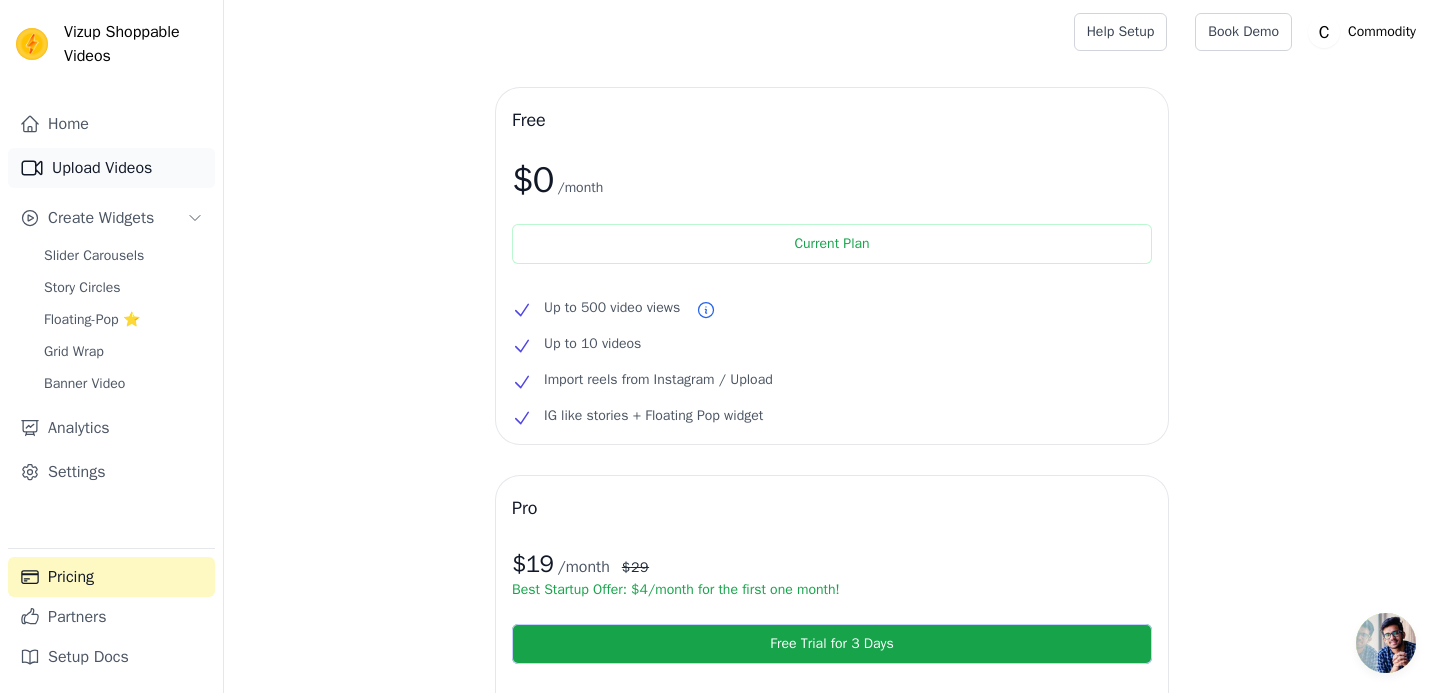 click on "Upload Videos" at bounding box center [111, 168] 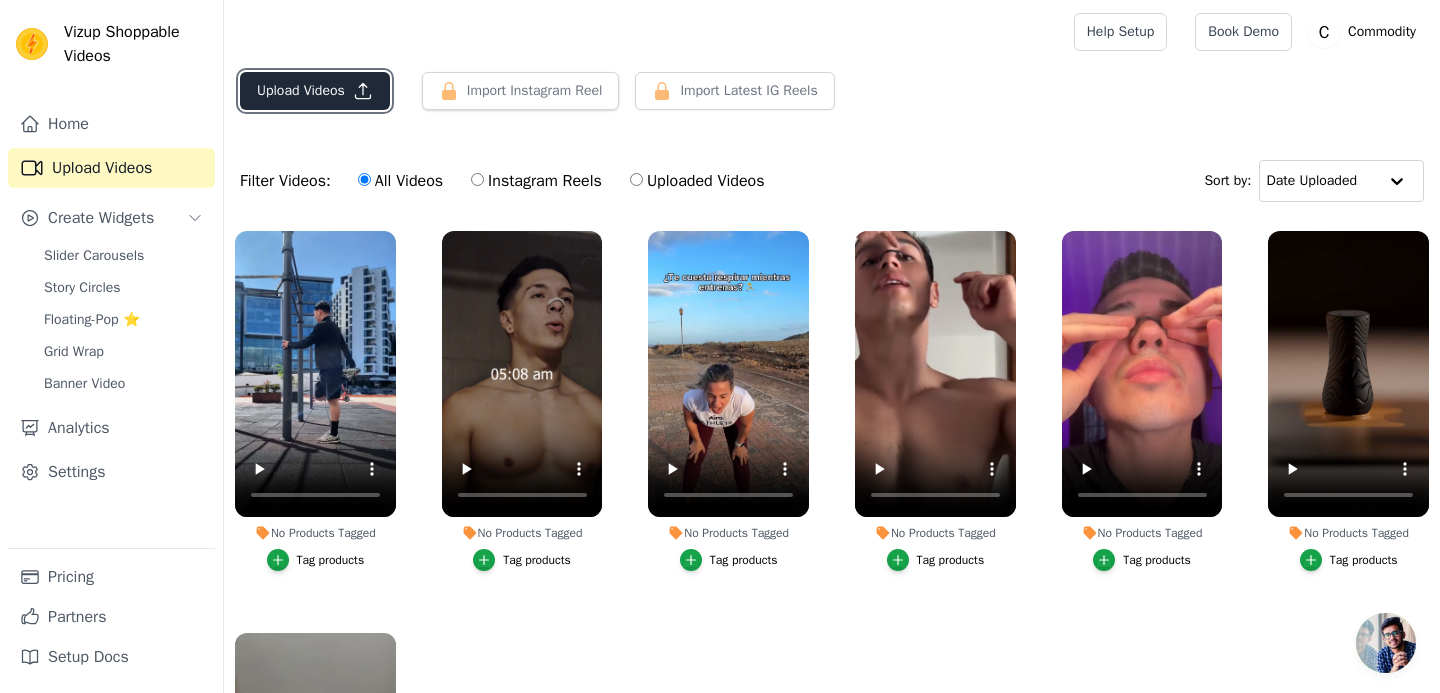 click on "Upload Videos" at bounding box center (315, 91) 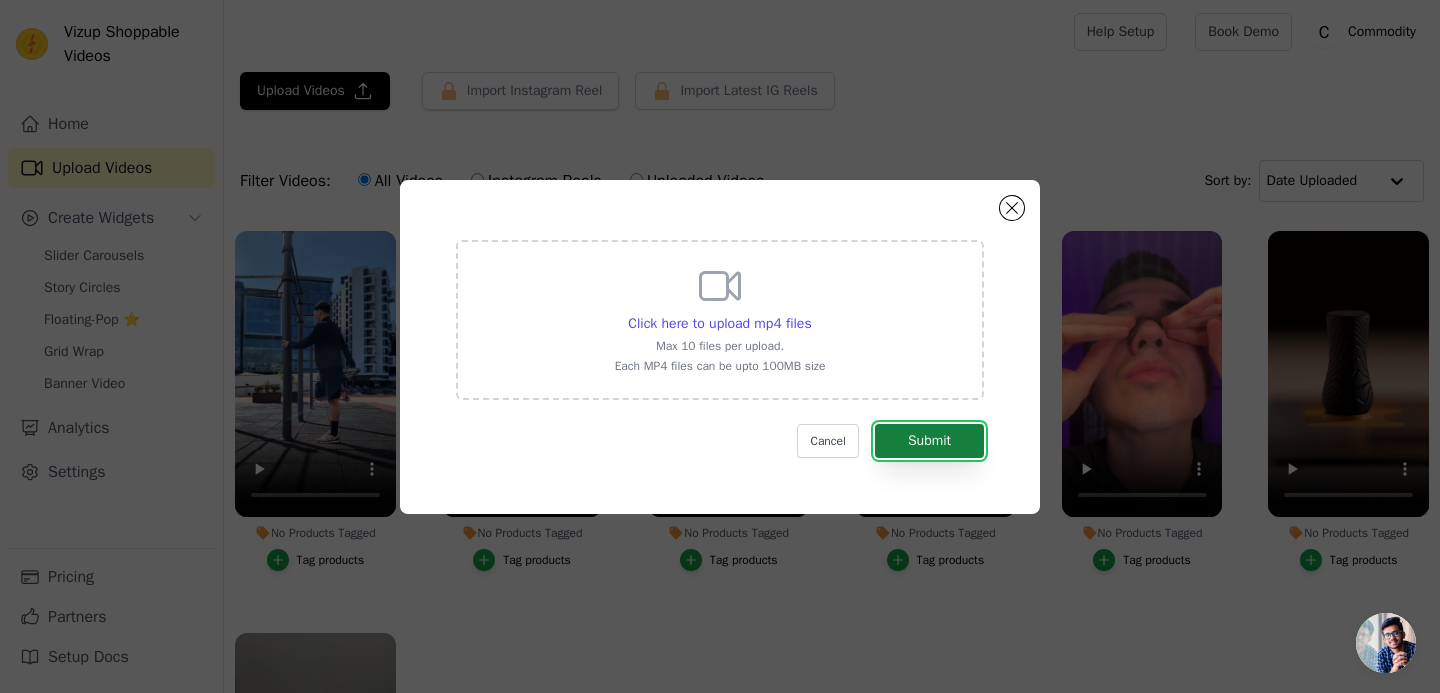 click on "Submit" at bounding box center [929, 441] 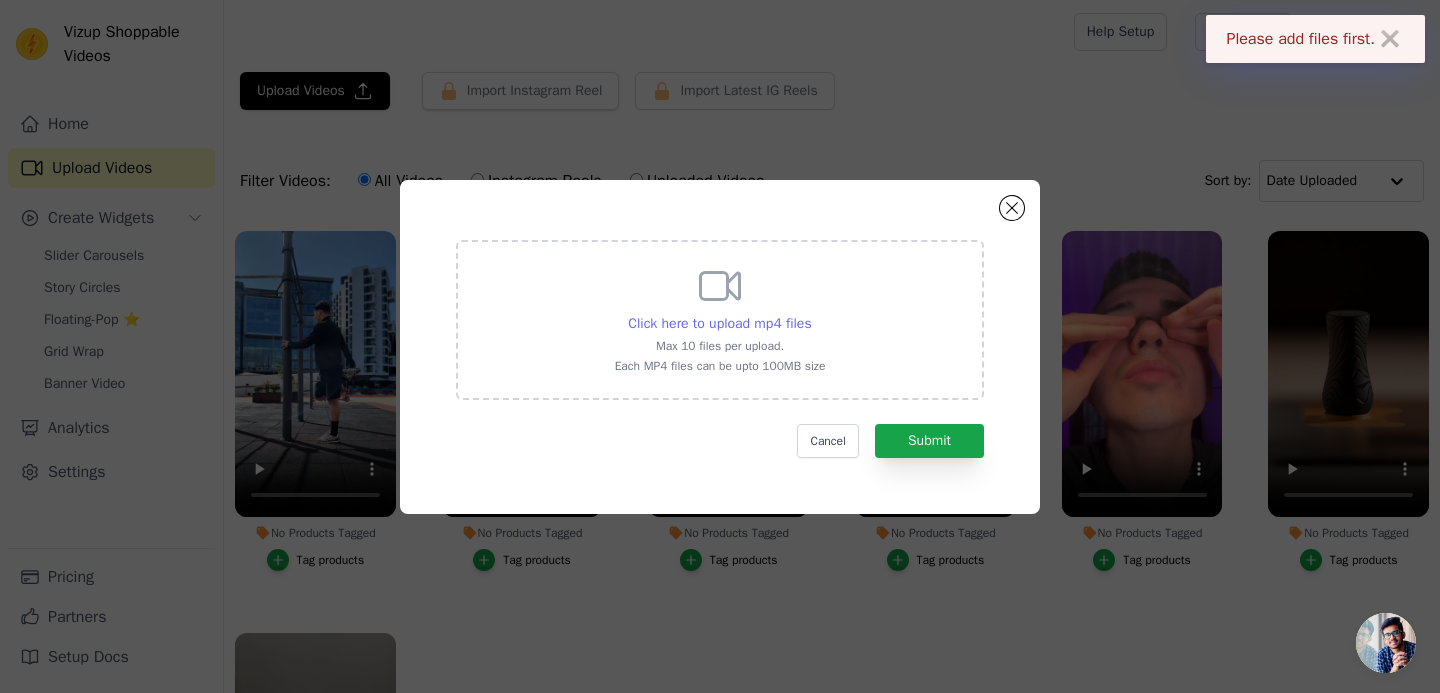 click on "Click here to upload mp4 files" at bounding box center (719, 323) 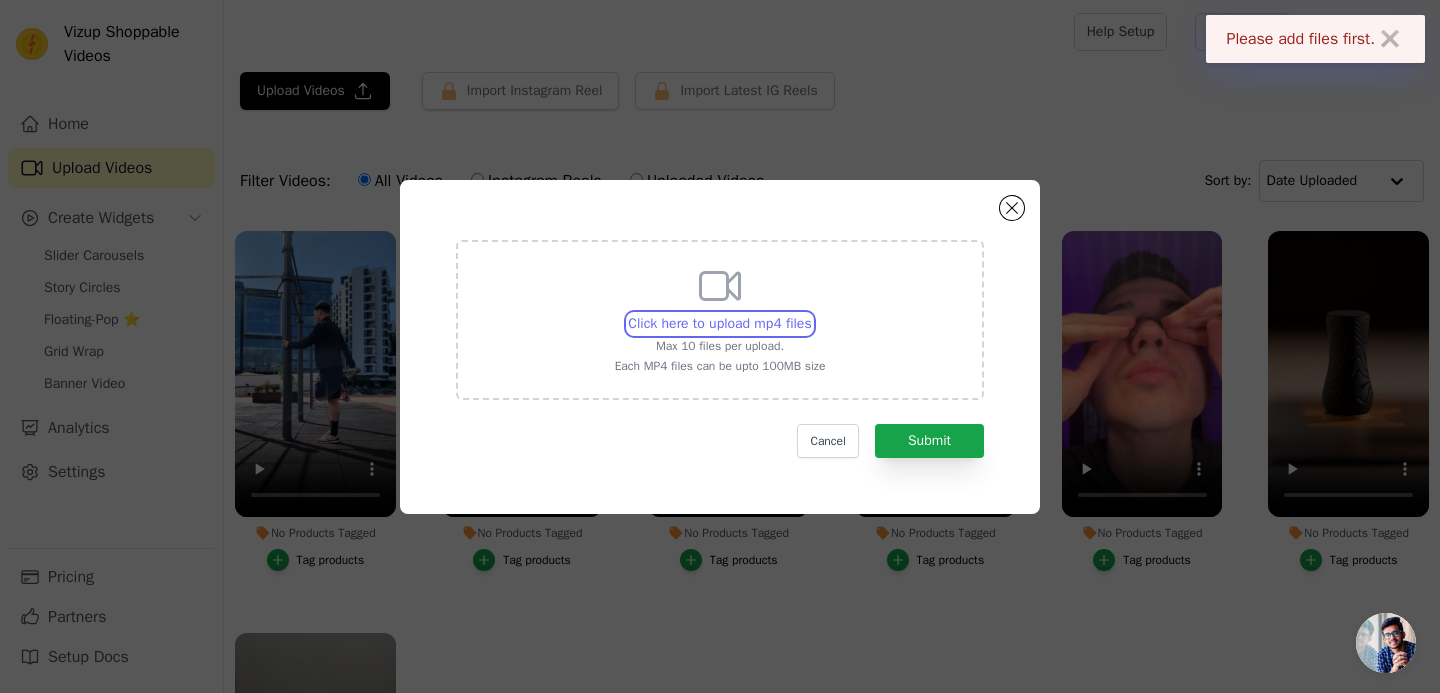 click on "Click here to upload mp4 files     Max 10 files per upload.   Each MP4 files can be upto 100MB size" at bounding box center [811, 313] 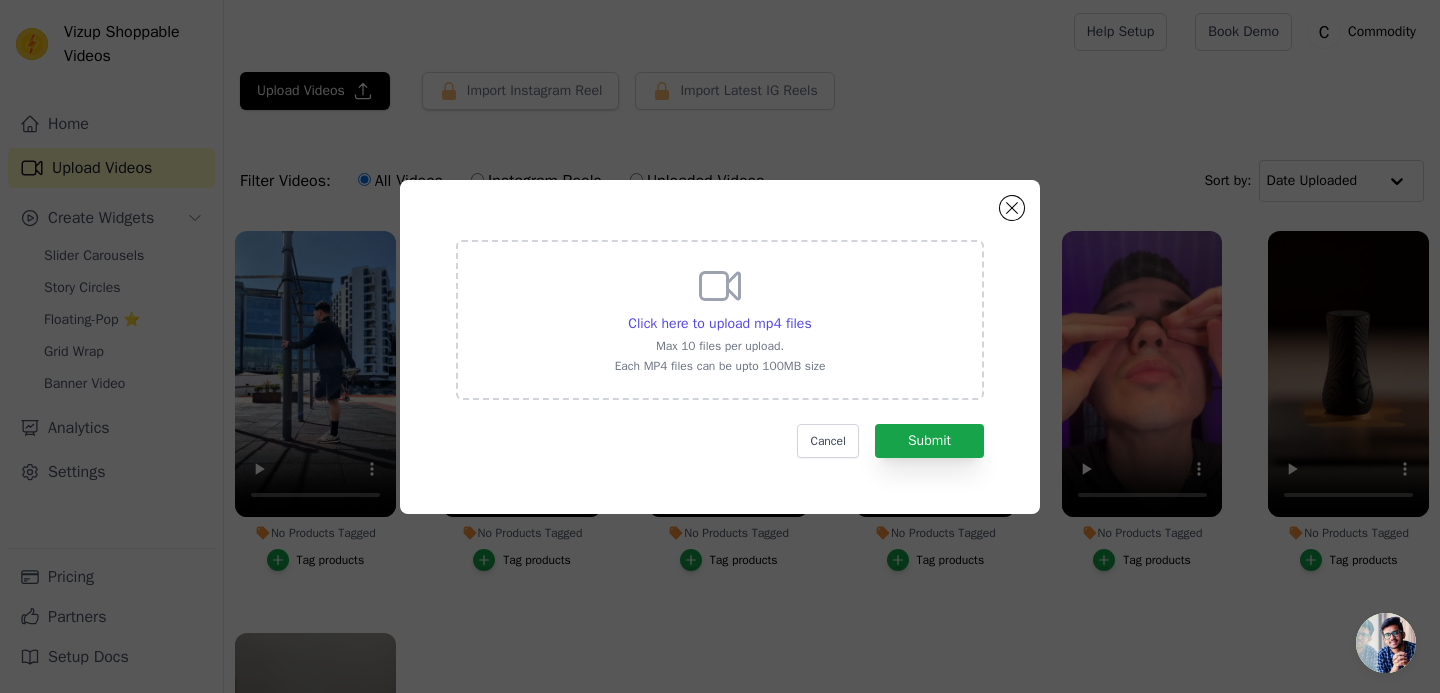 click on "Click here to upload mp4 files     Max 10 files per upload.   Each MP4 files can be upto 100MB size" at bounding box center [720, 318] 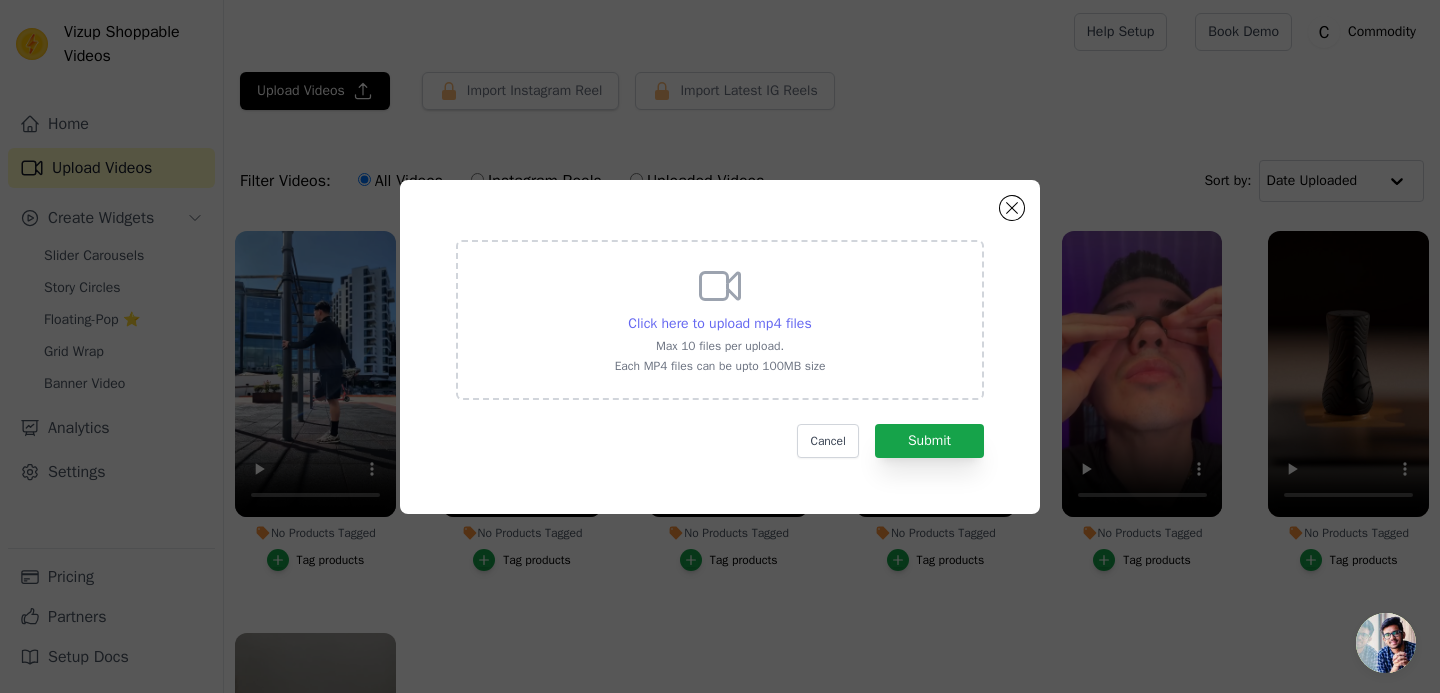 click on "Click here to upload mp4 files" at bounding box center (719, 323) 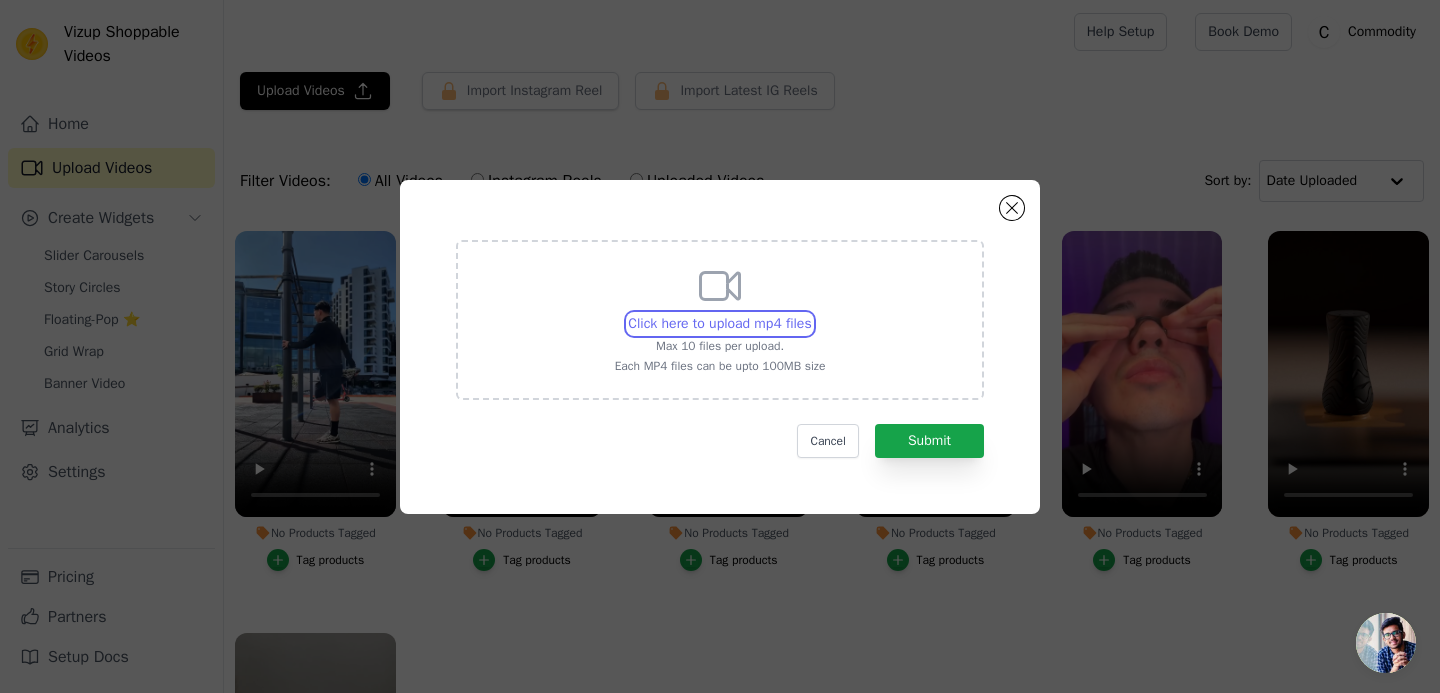 click on "Click here to upload mp4 files     Max 10 files per upload.   Each MP4 files can be upto 100MB size" at bounding box center [811, 313] 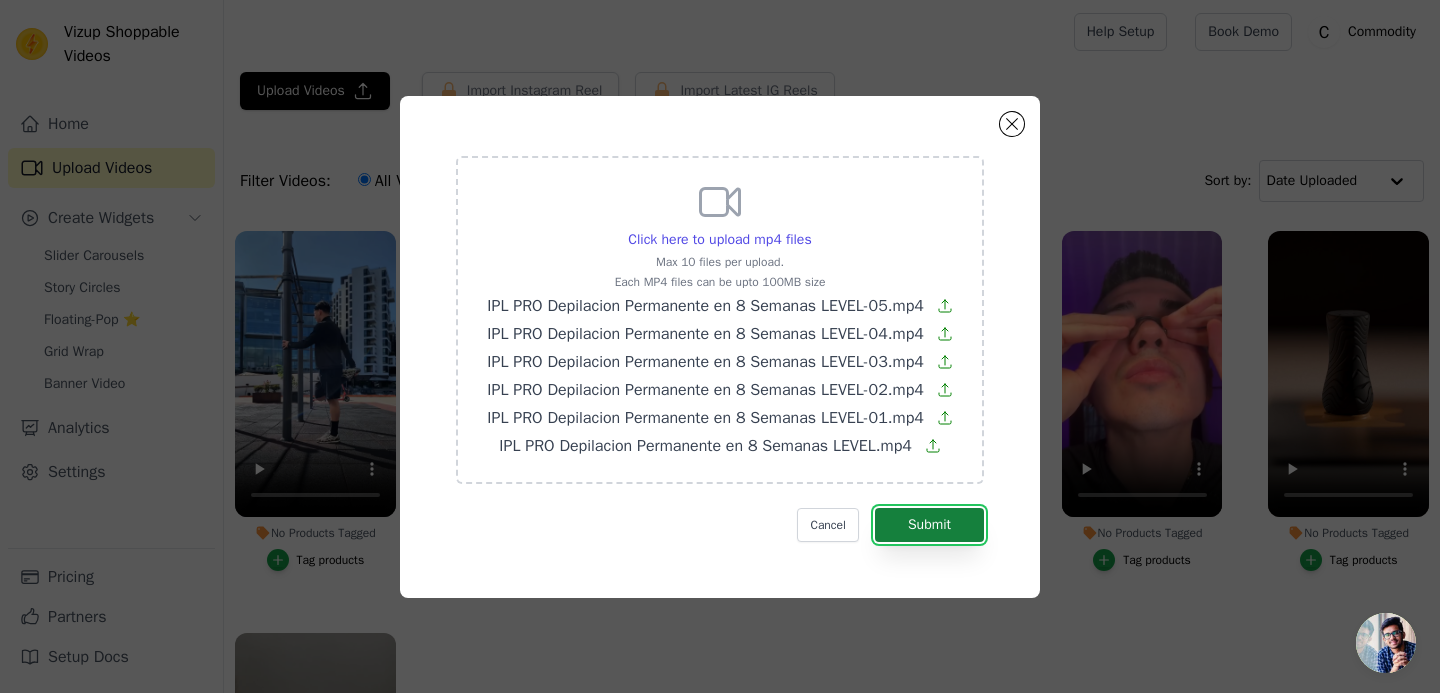 click on "Submit" at bounding box center [929, 525] 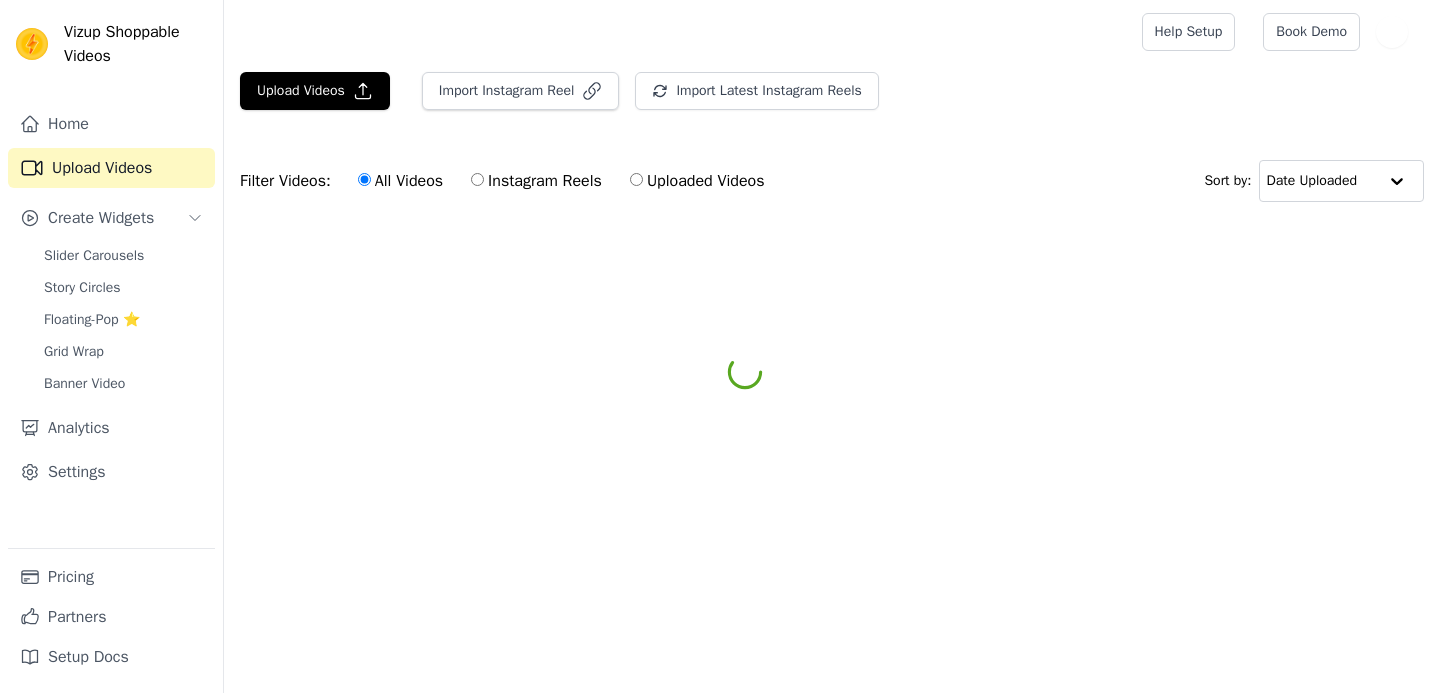 scroll, scrollTop: 0, scrollLeft: 0, axis: both 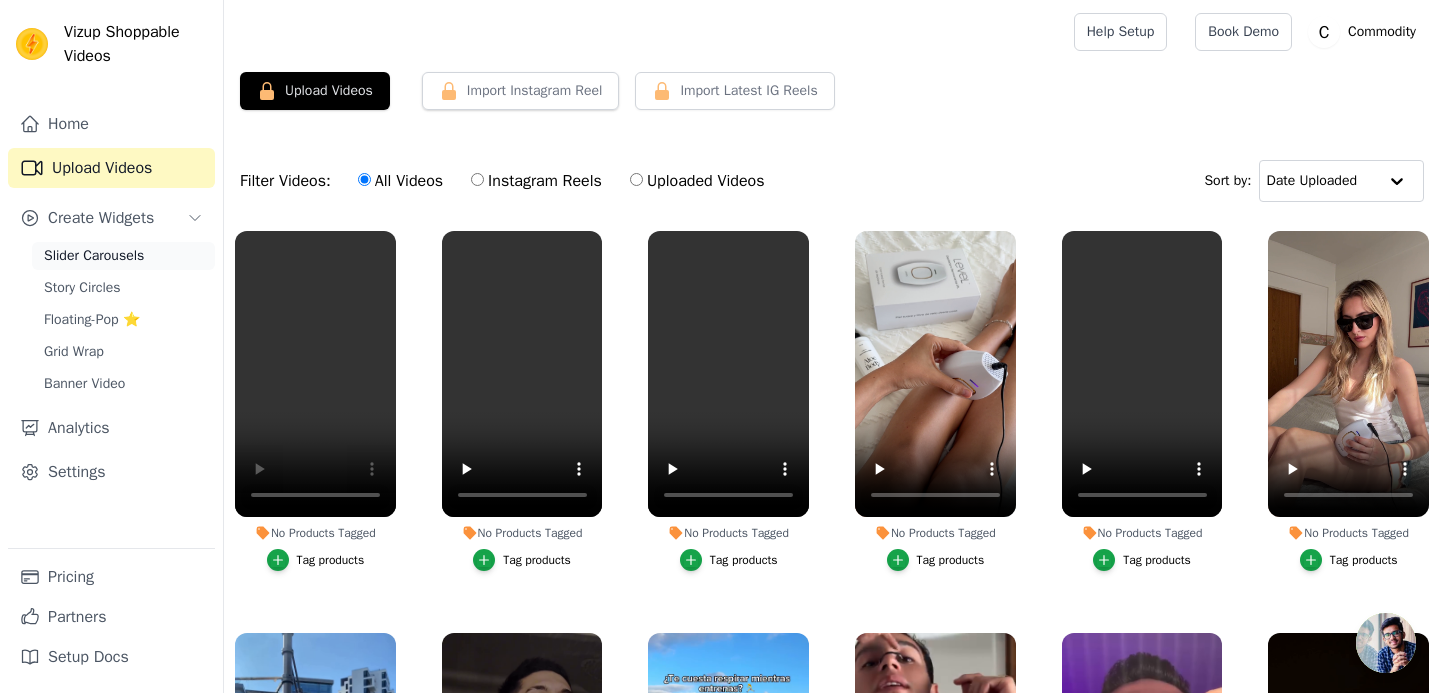 click on "Slider Carousels" at bounding box center (94, 256) 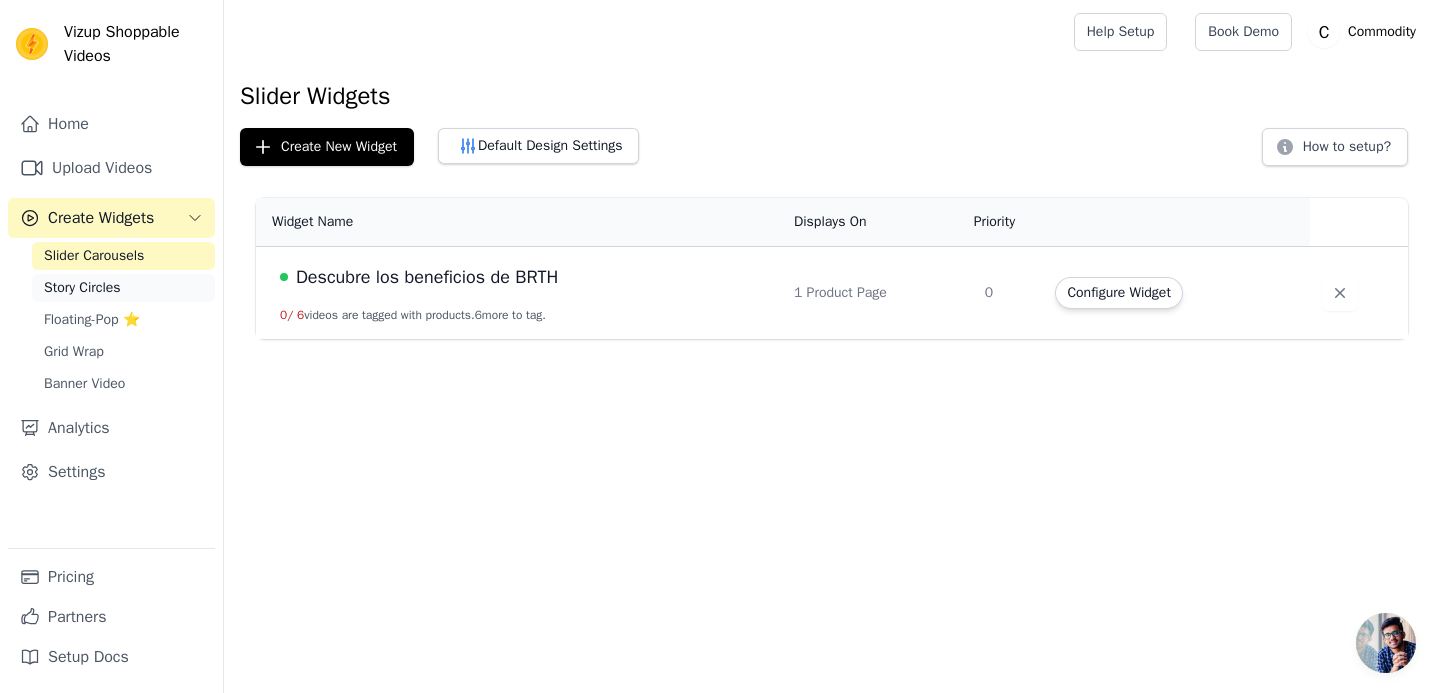 click on "Story Circles" at bounding box center [82, 288] 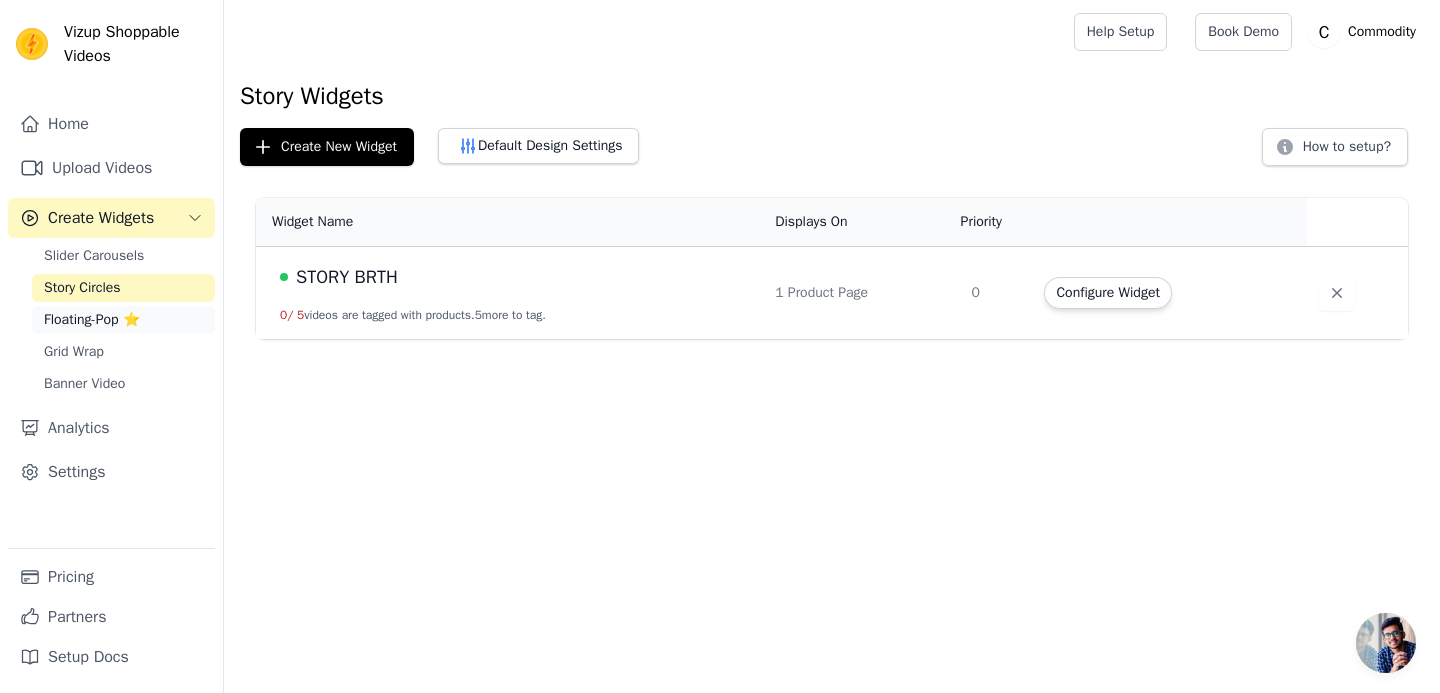 click on "Floating-Pop ⭐" at bounding box center [92, 320] 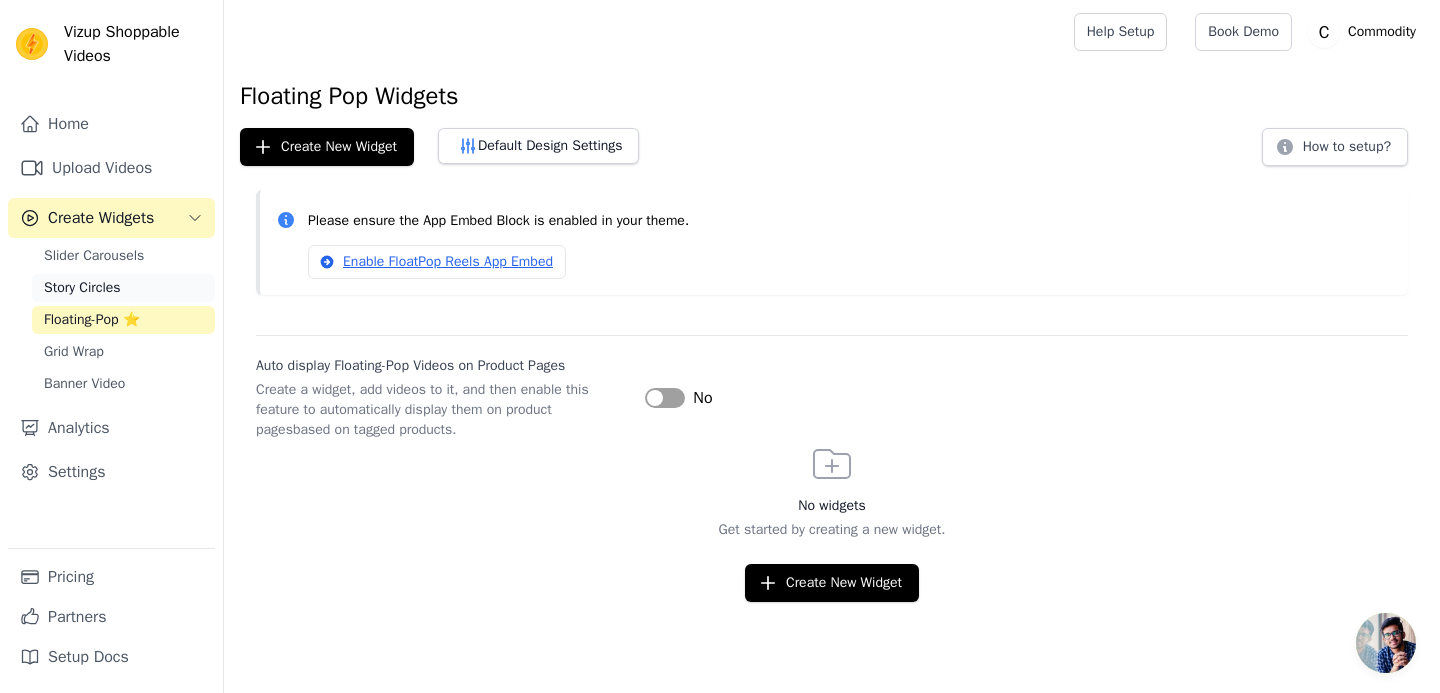 click on "Story Circles" at bounding box center (82, 288) 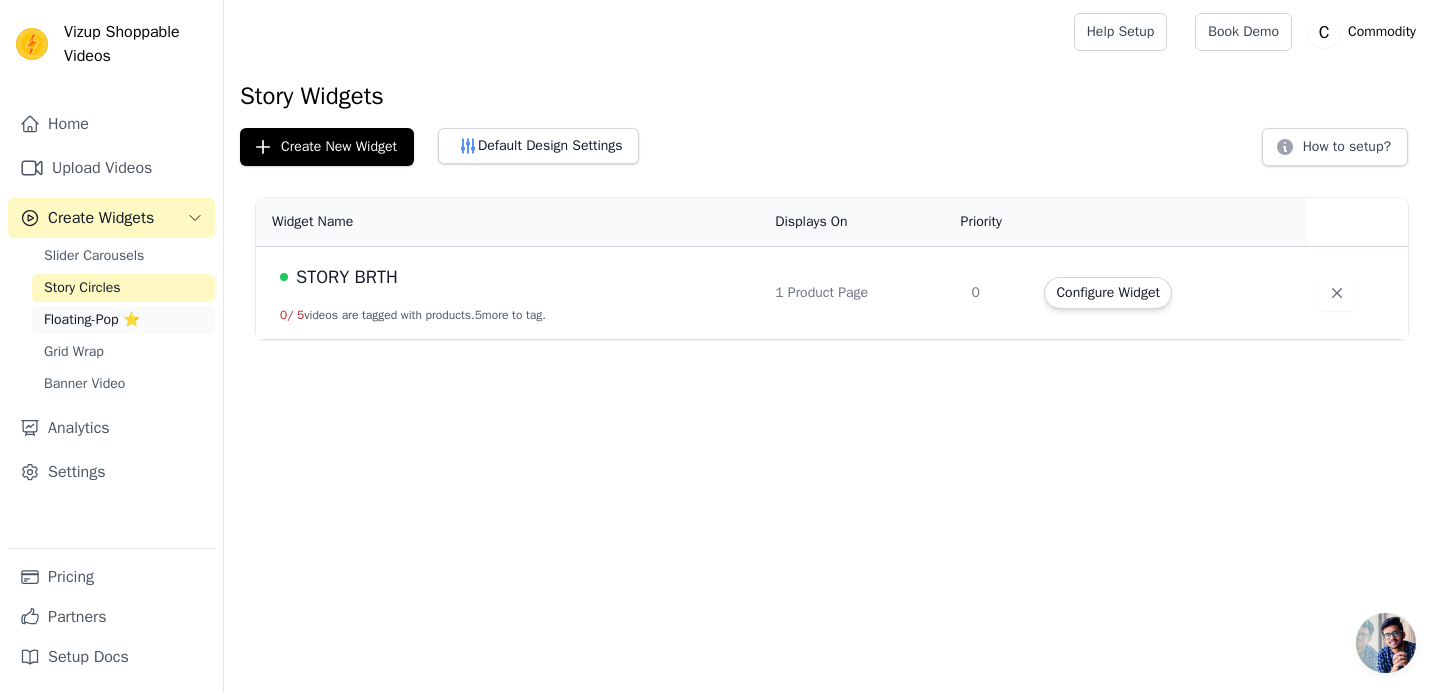 click on "Floating-Pop ⭐" at bounding box center [92, 320] 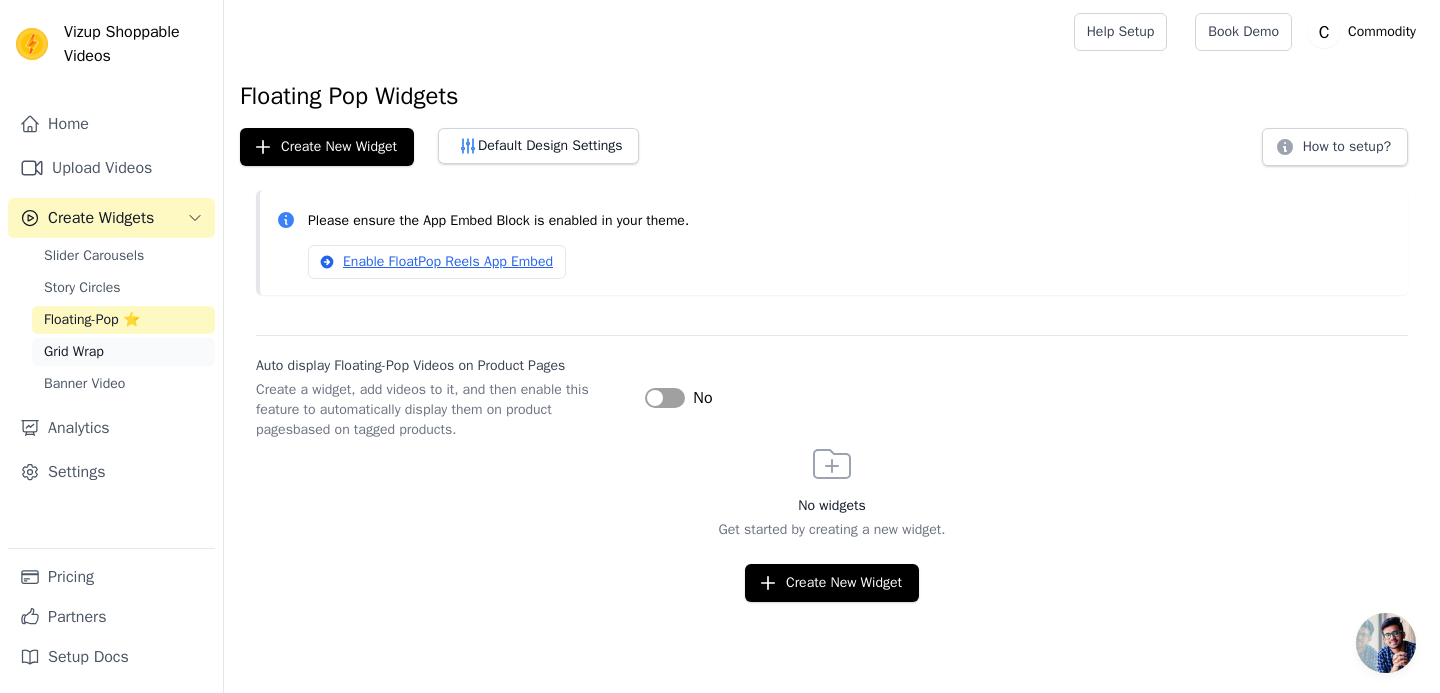 click on "Grid Wrap" at bounding box center (123, 352) 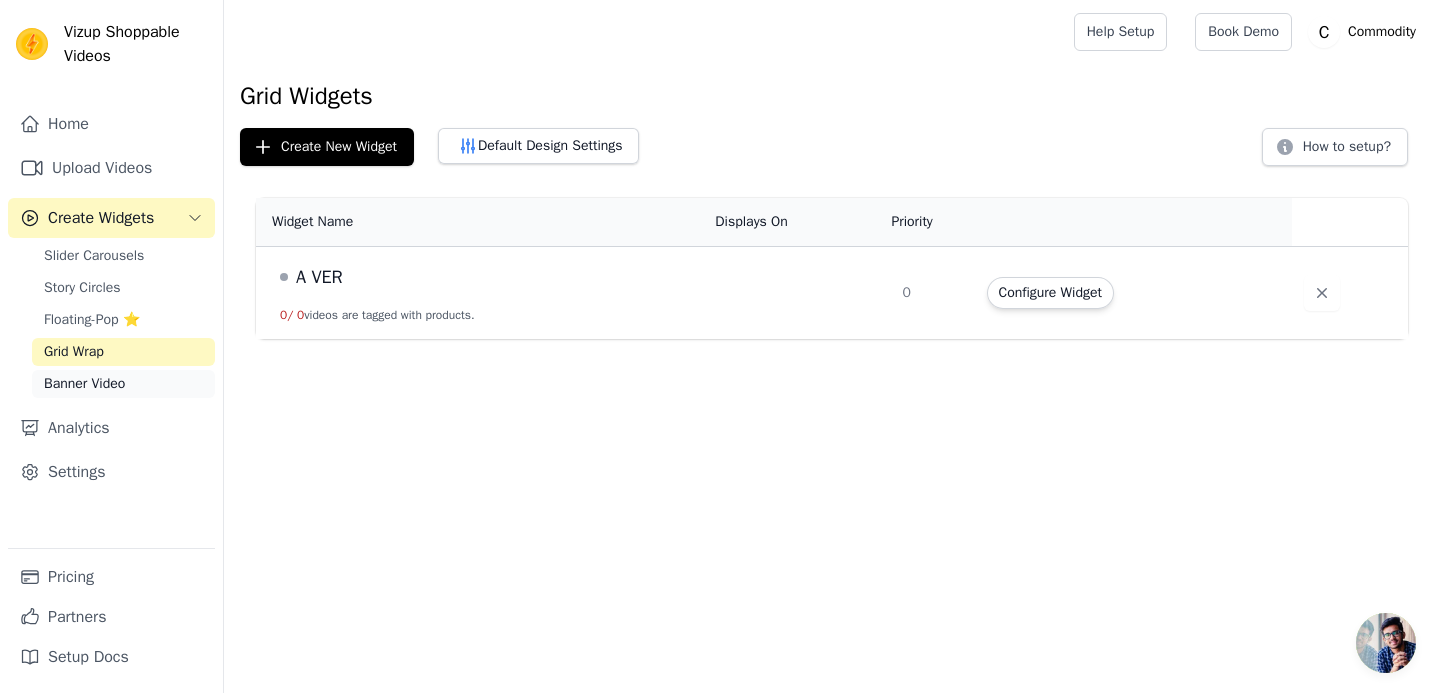 click on "Banner Video" at bounding box center (123, 384) 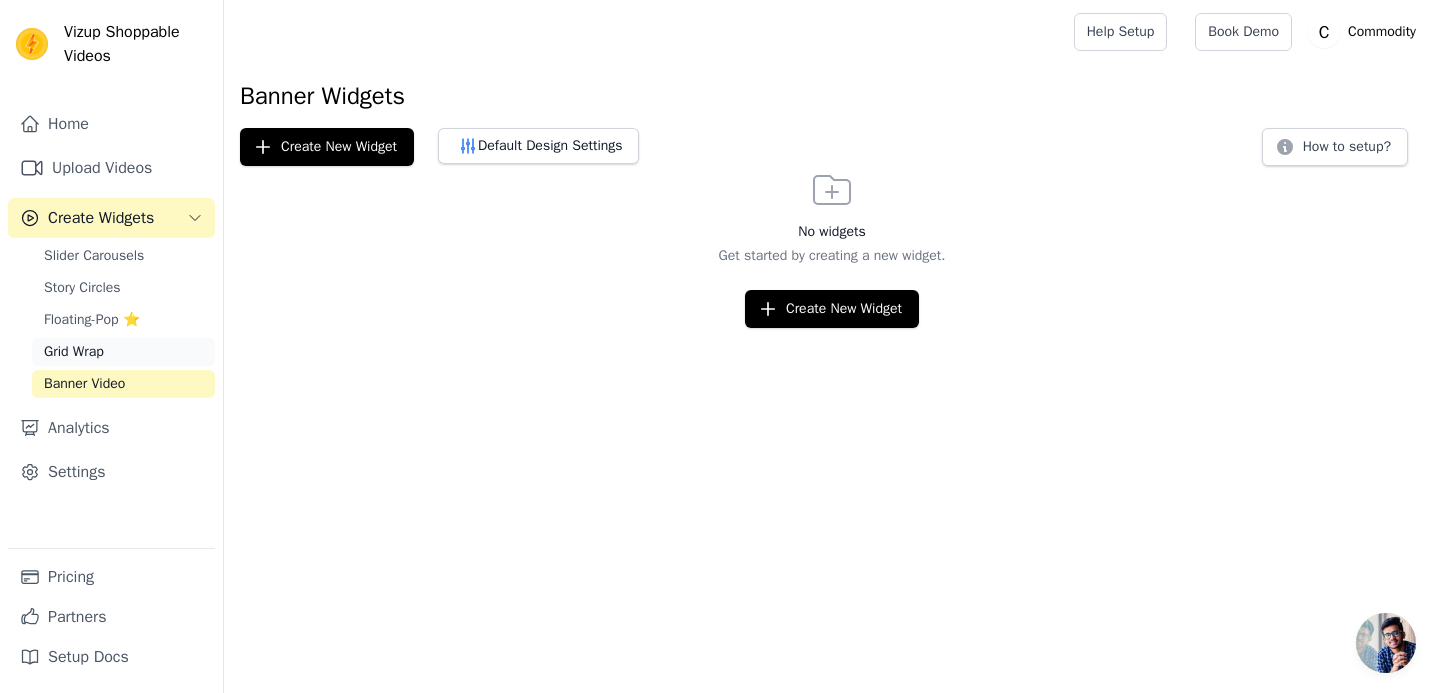 click on "Grid Wrap" at bounding box center [123, 352] 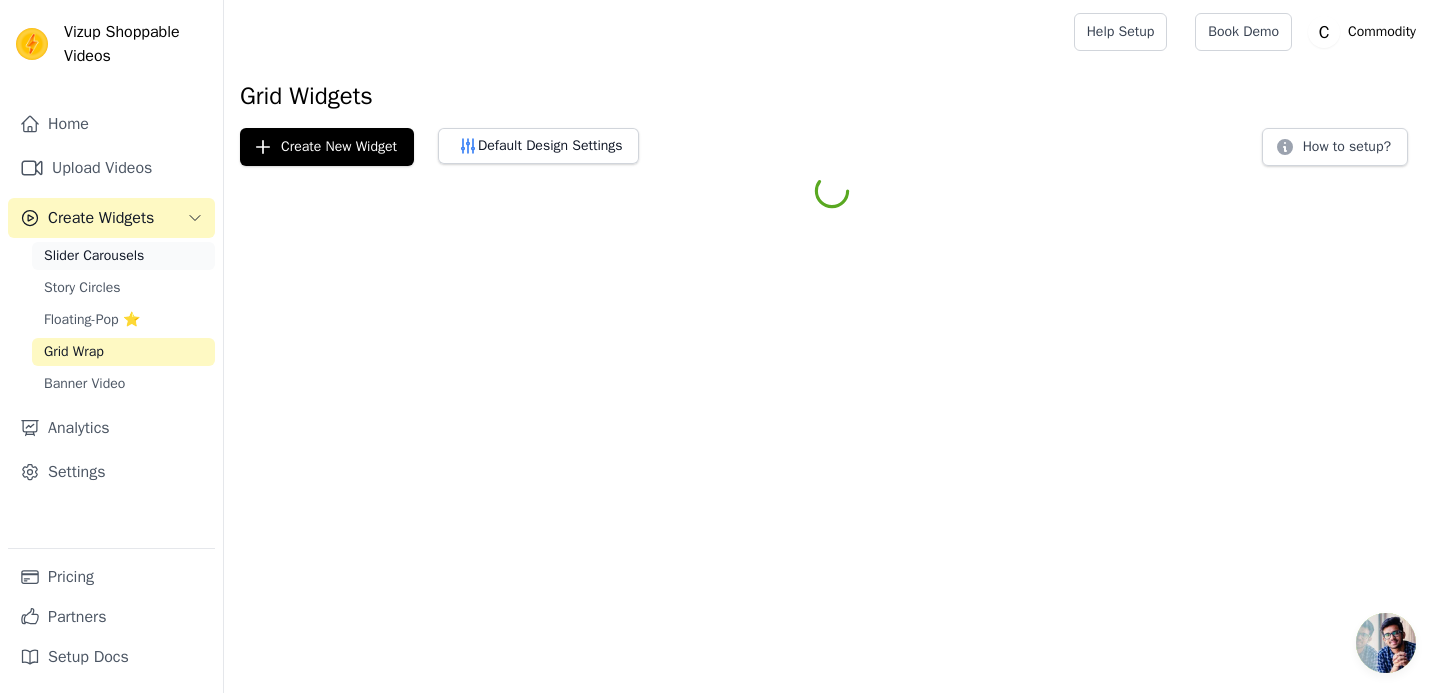 click on "Slider Carousels" at bounding box center [123, 256] 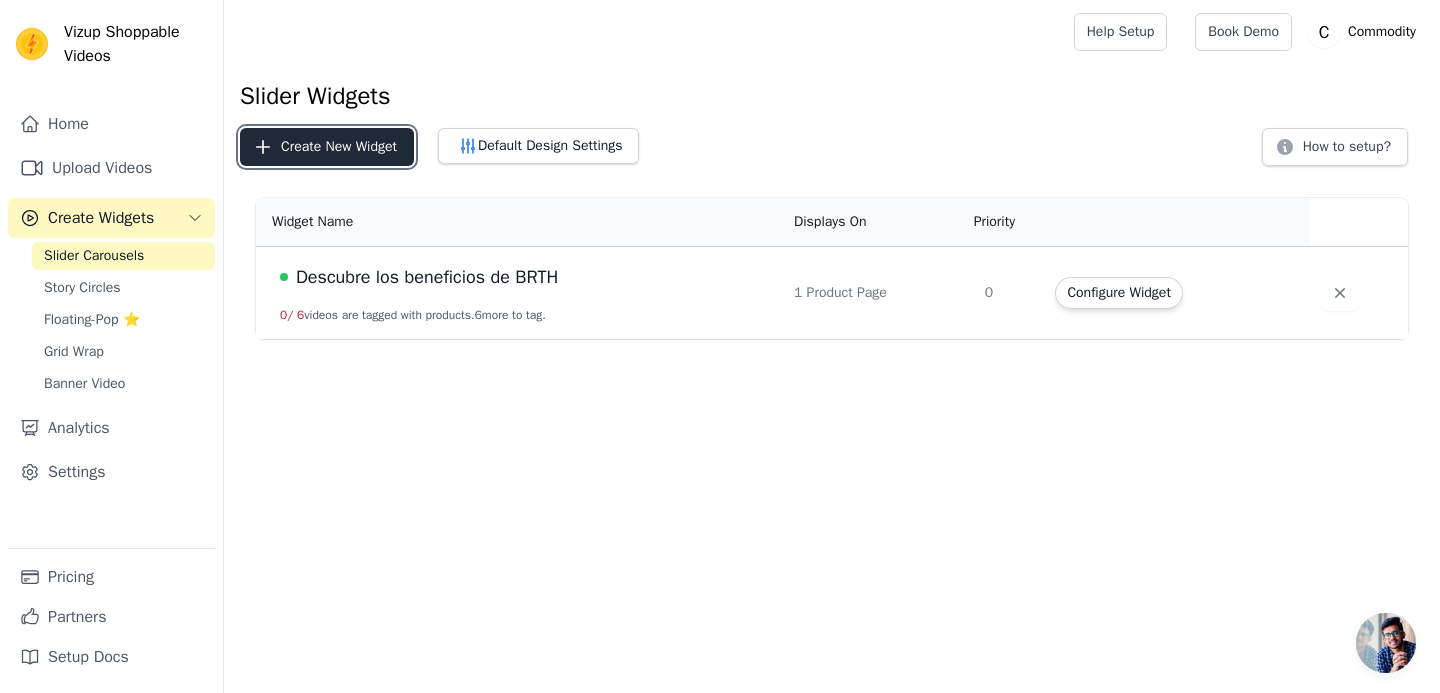 click on "Create New Widget" at bounding box center [327, 147] 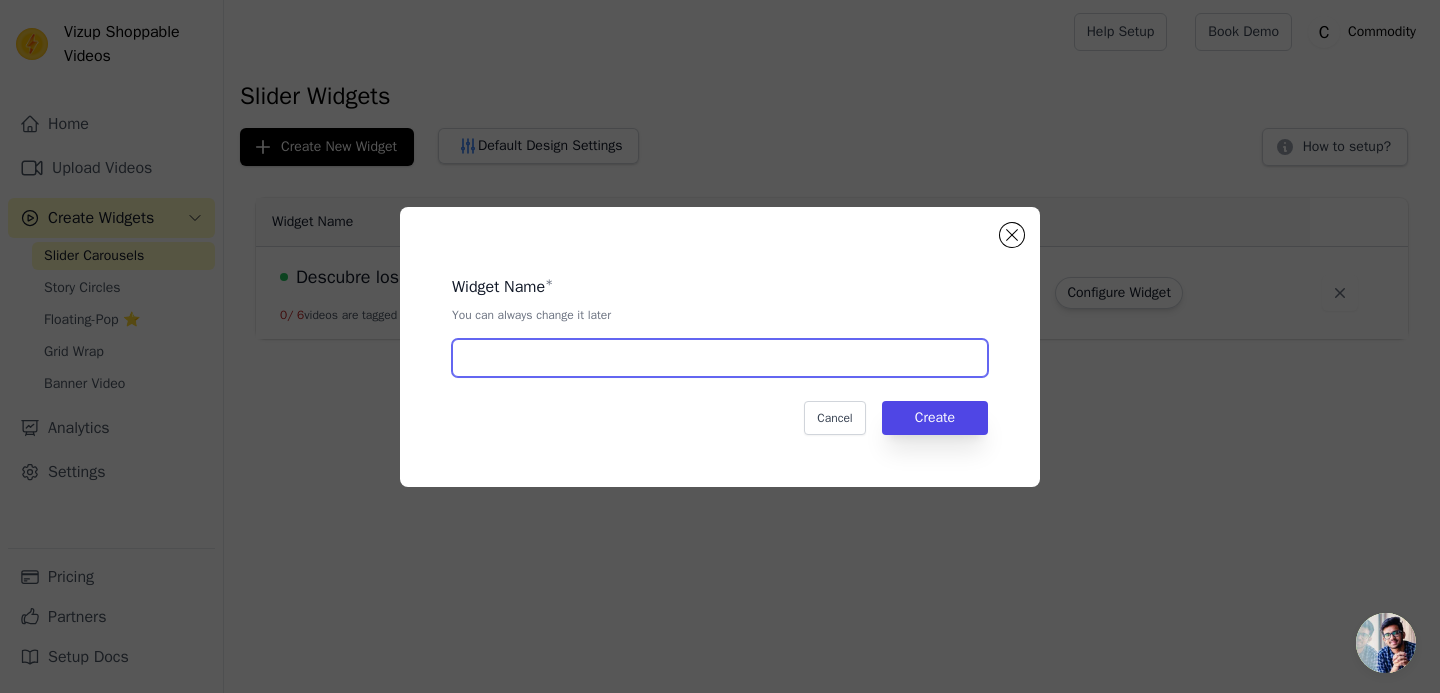 click at bounding box center [720, 358] 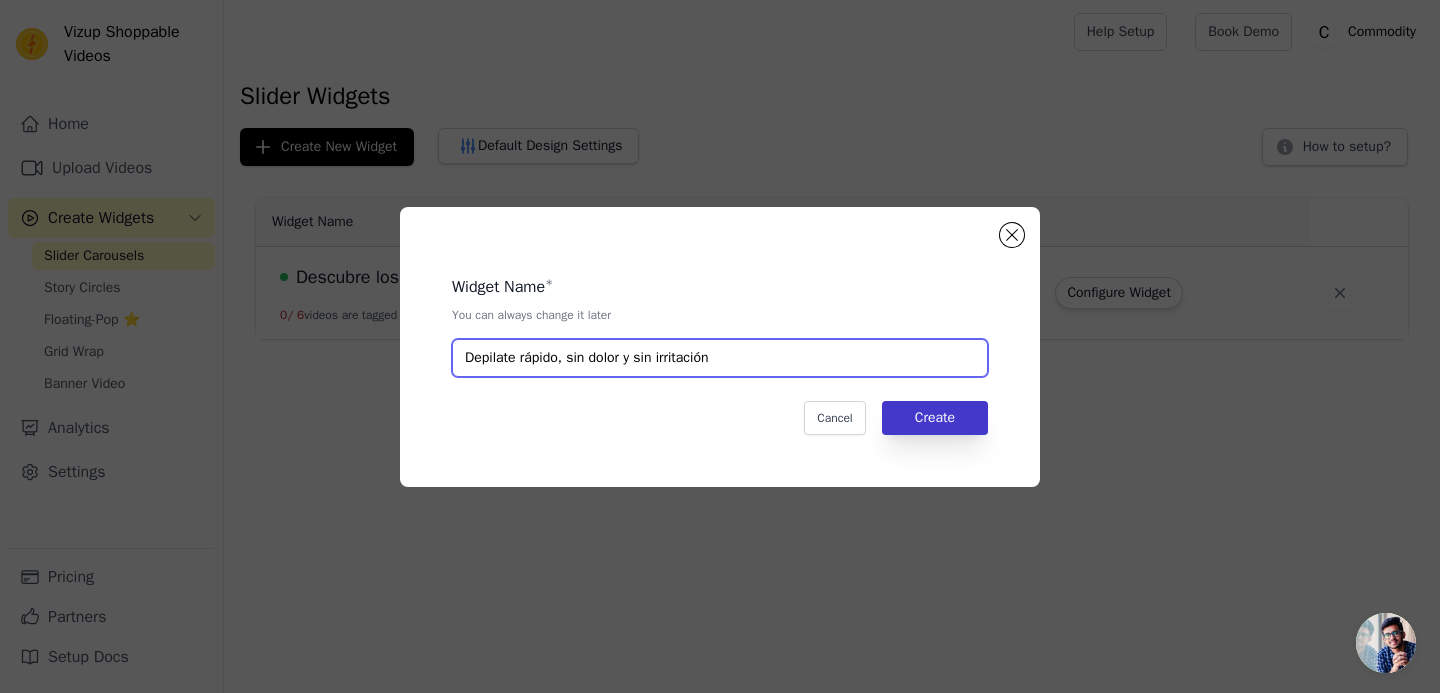 type on "Depilate rápido, sin dolor y sin irritación" 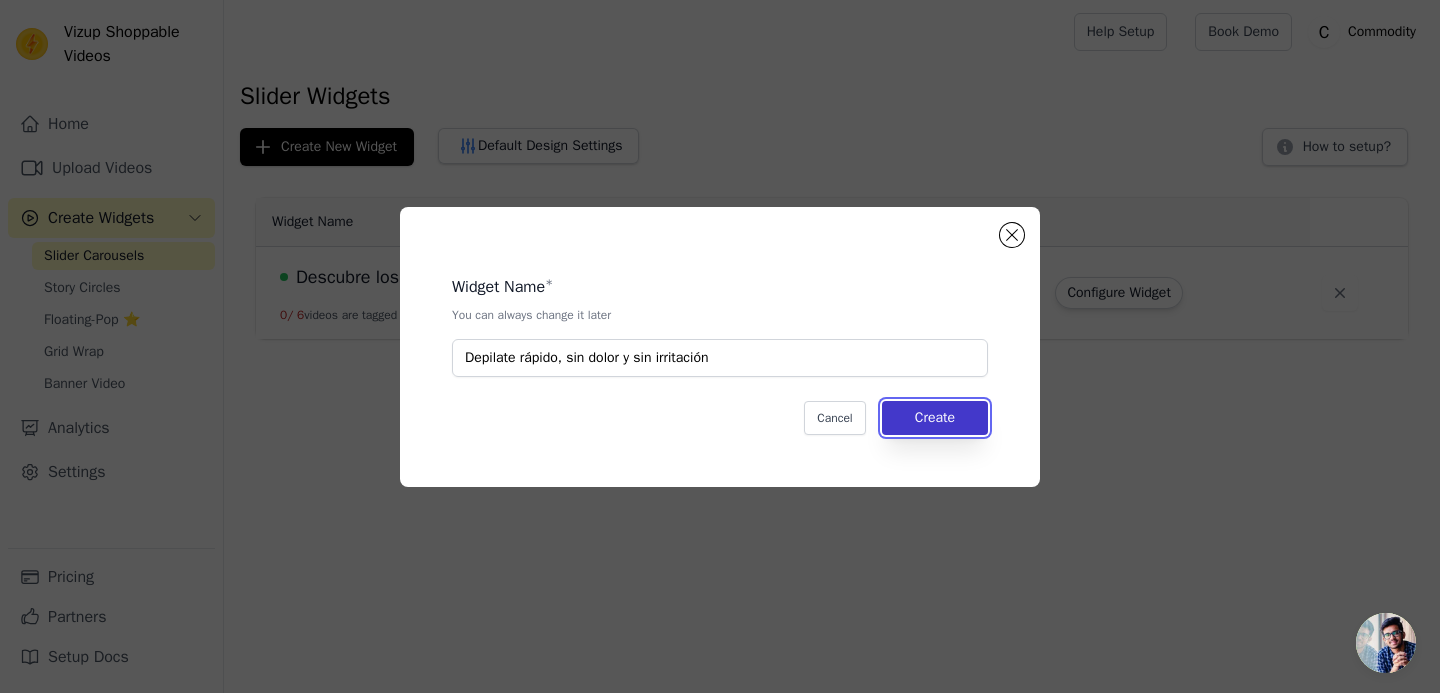 click on "Create" at bounding box center (935, 418) 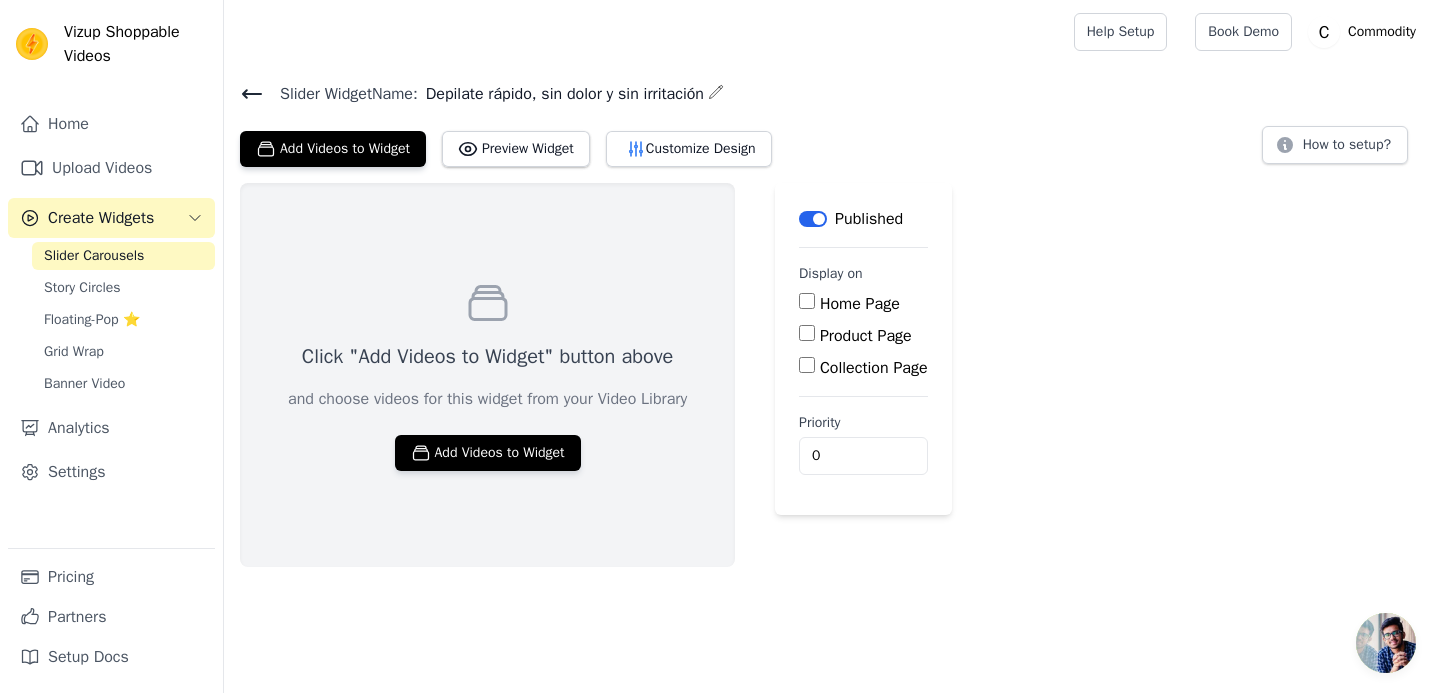 click on "Product Page" at bounding box center (807, 333) 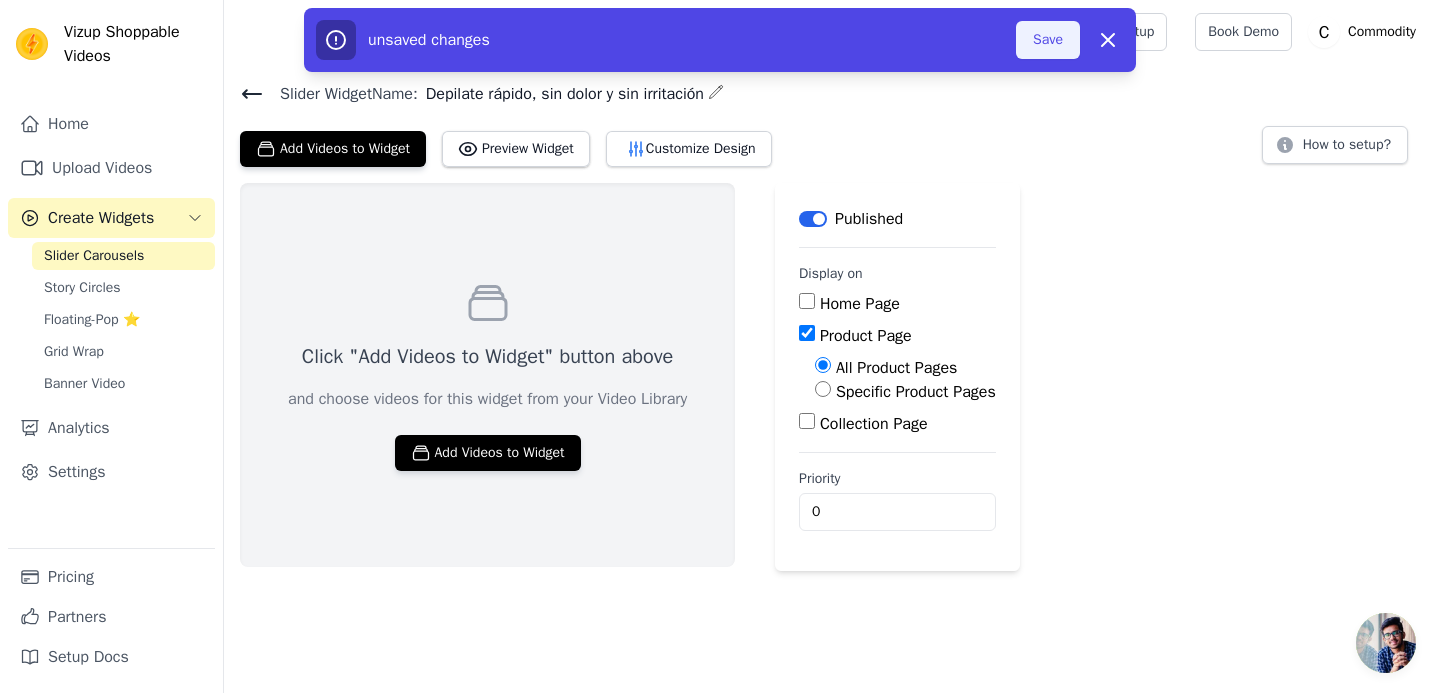 click on "Save" at bounding box center (1048, 40) 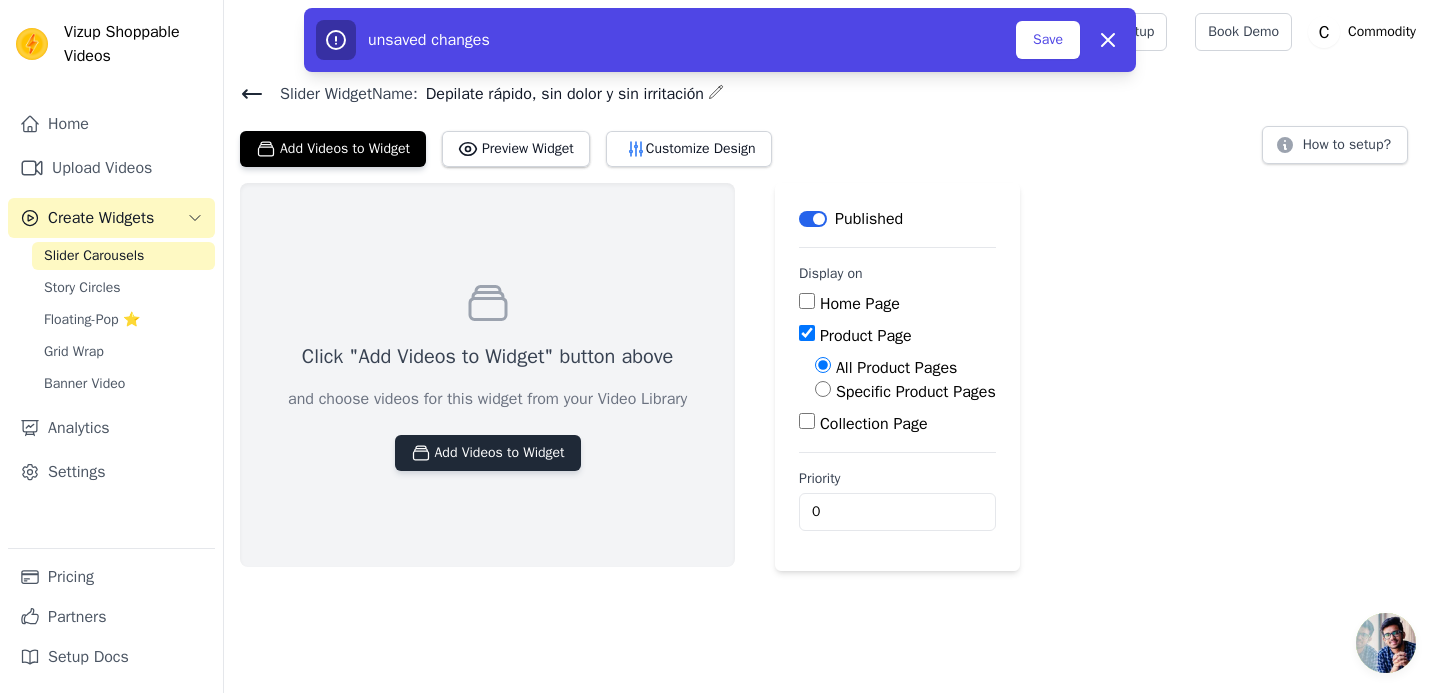 click on "Add Videos to Widget" at bounding box center (488, 453) 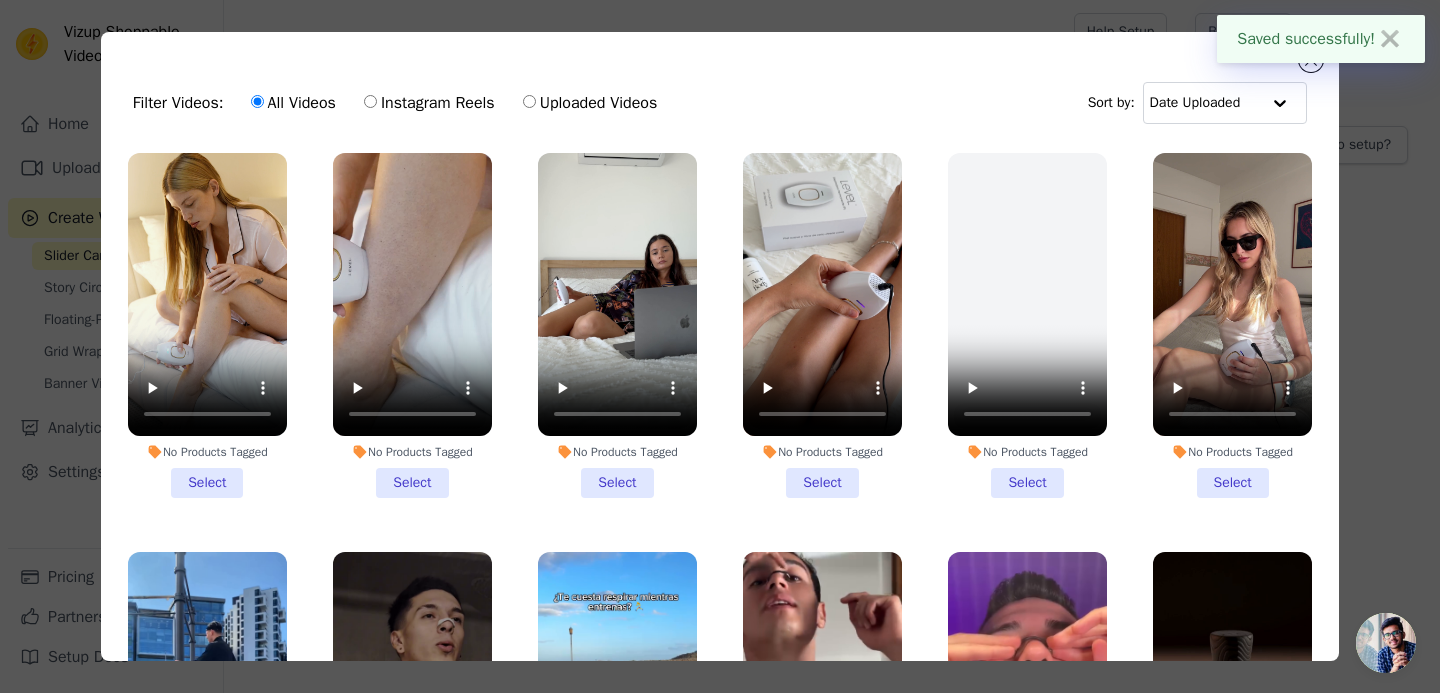 click on "No Products Tagged     Select" at bounding box center (1232, 325) 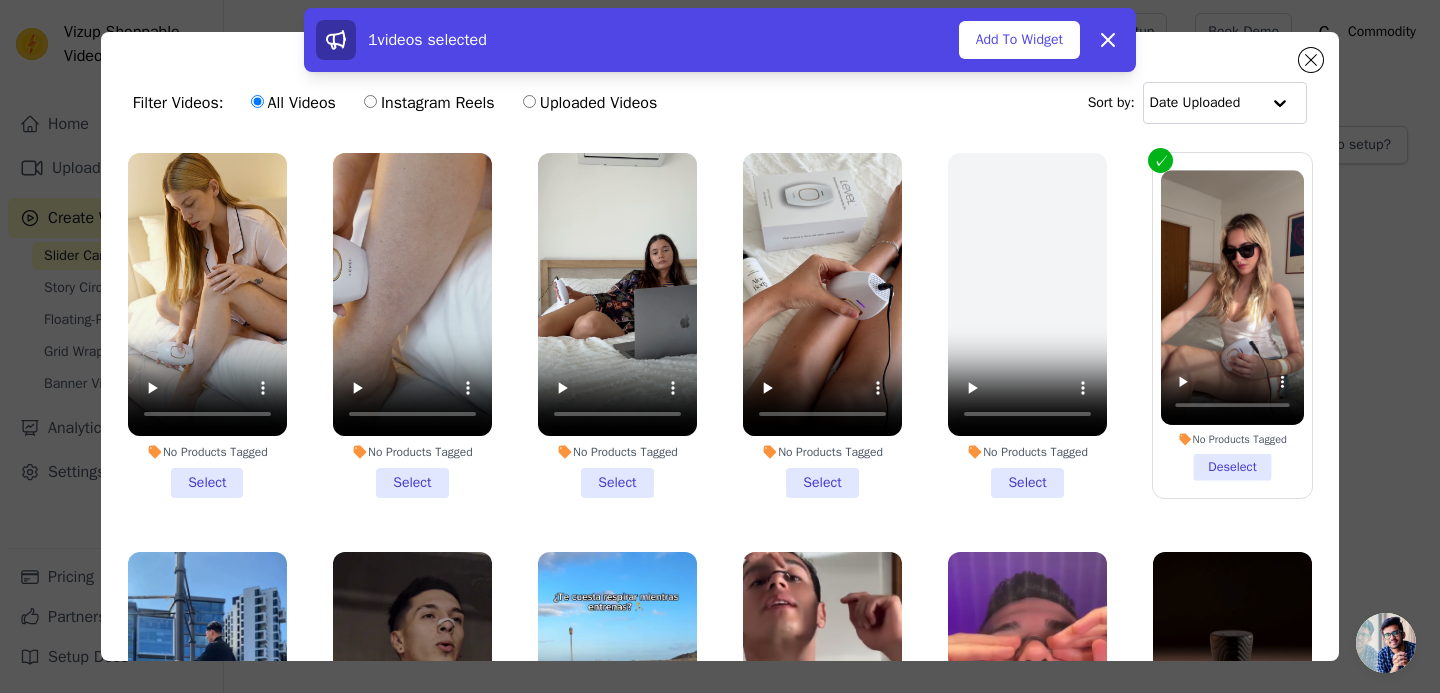 click on "No Products Tagged     Select" at bounding box center (822, 325) 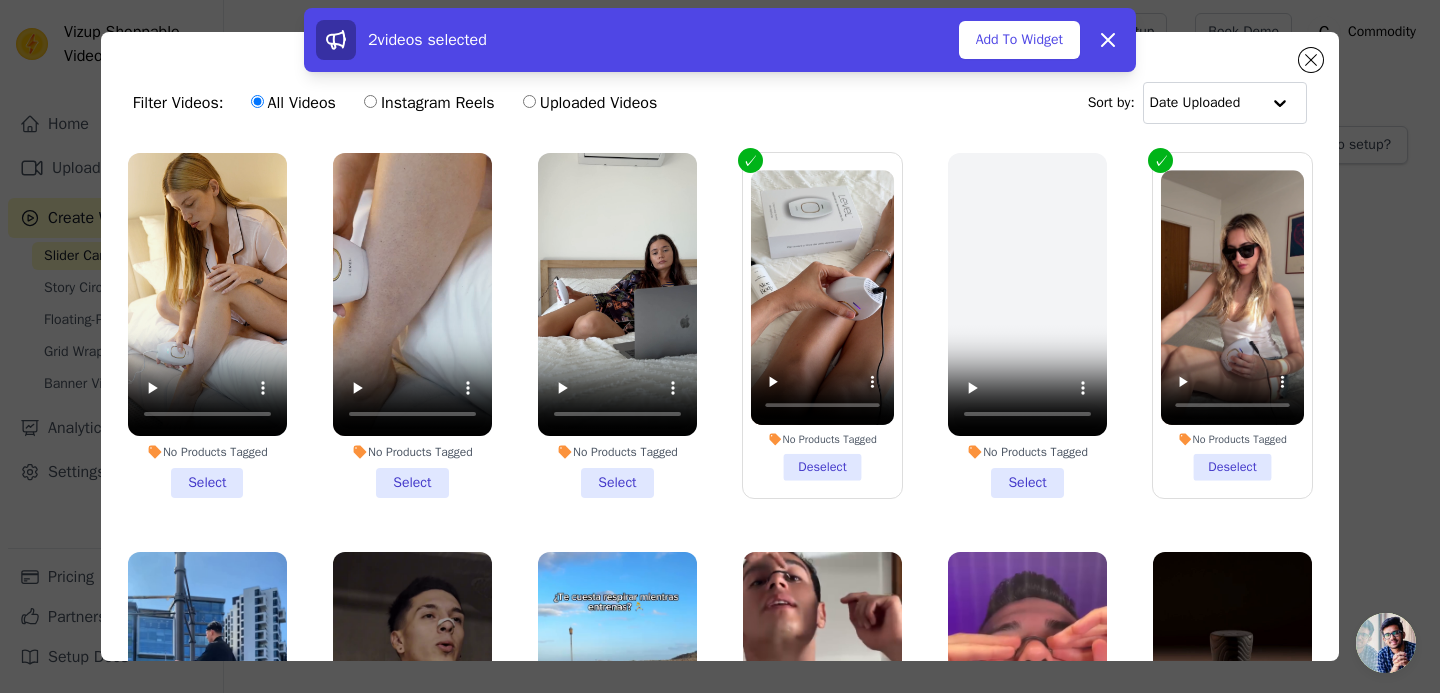 click on "No Products Tagged     Select" at bounding box center (617, 325) 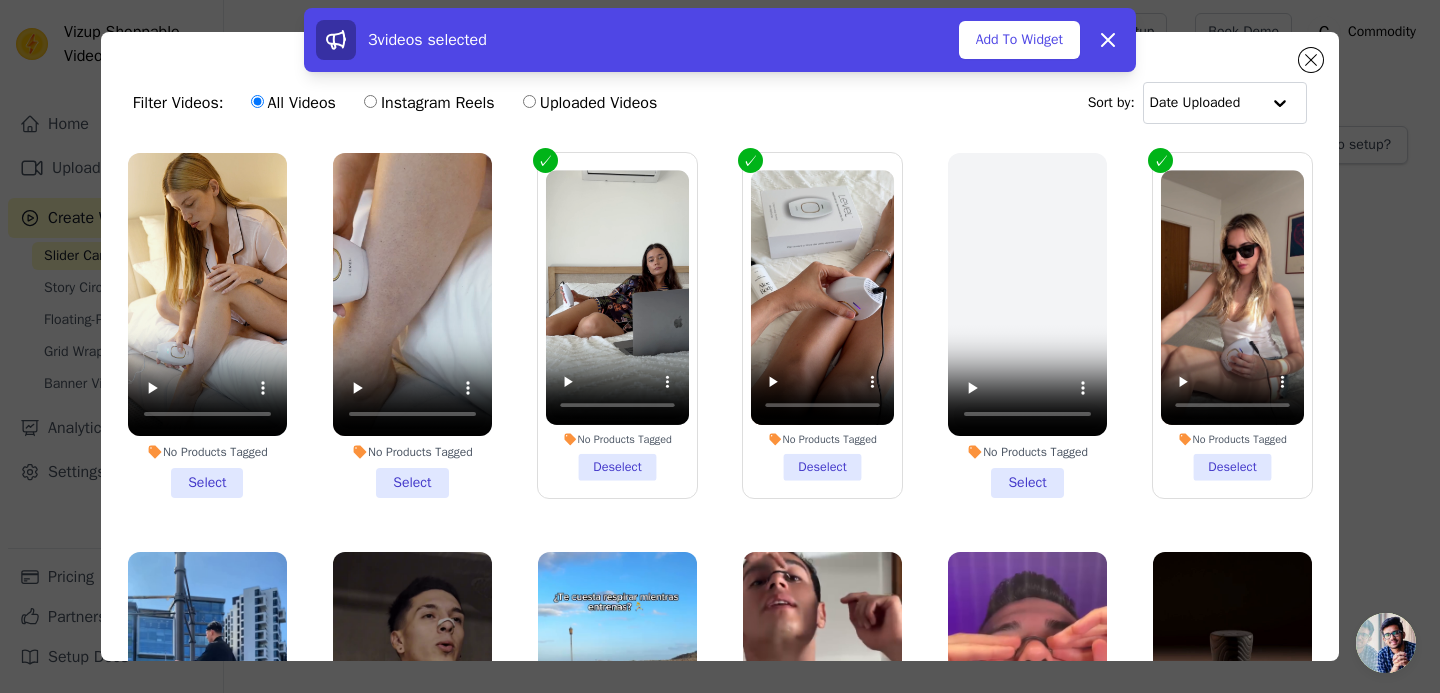 click on "No Products Tagged     Select" at bounding box center (207, 325) 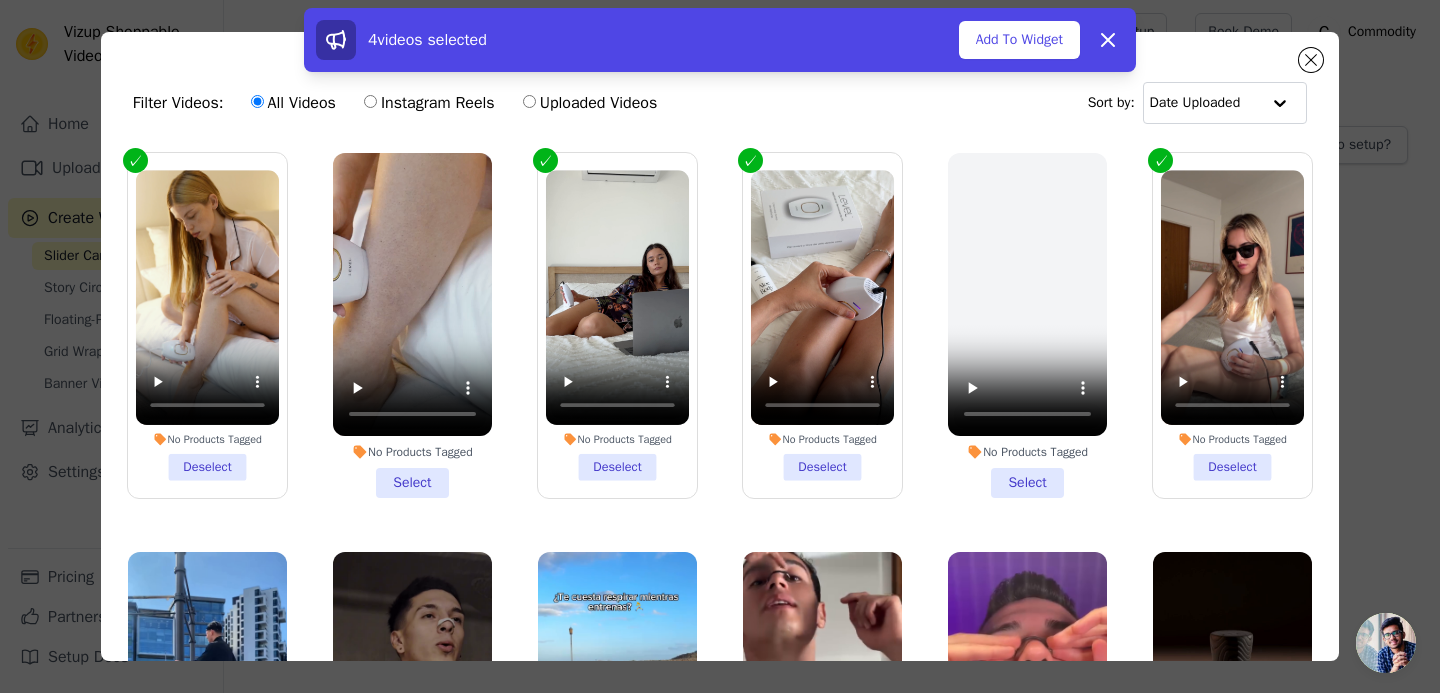 click on "No Products Tagged     Select" at bounding box center (412, 325) 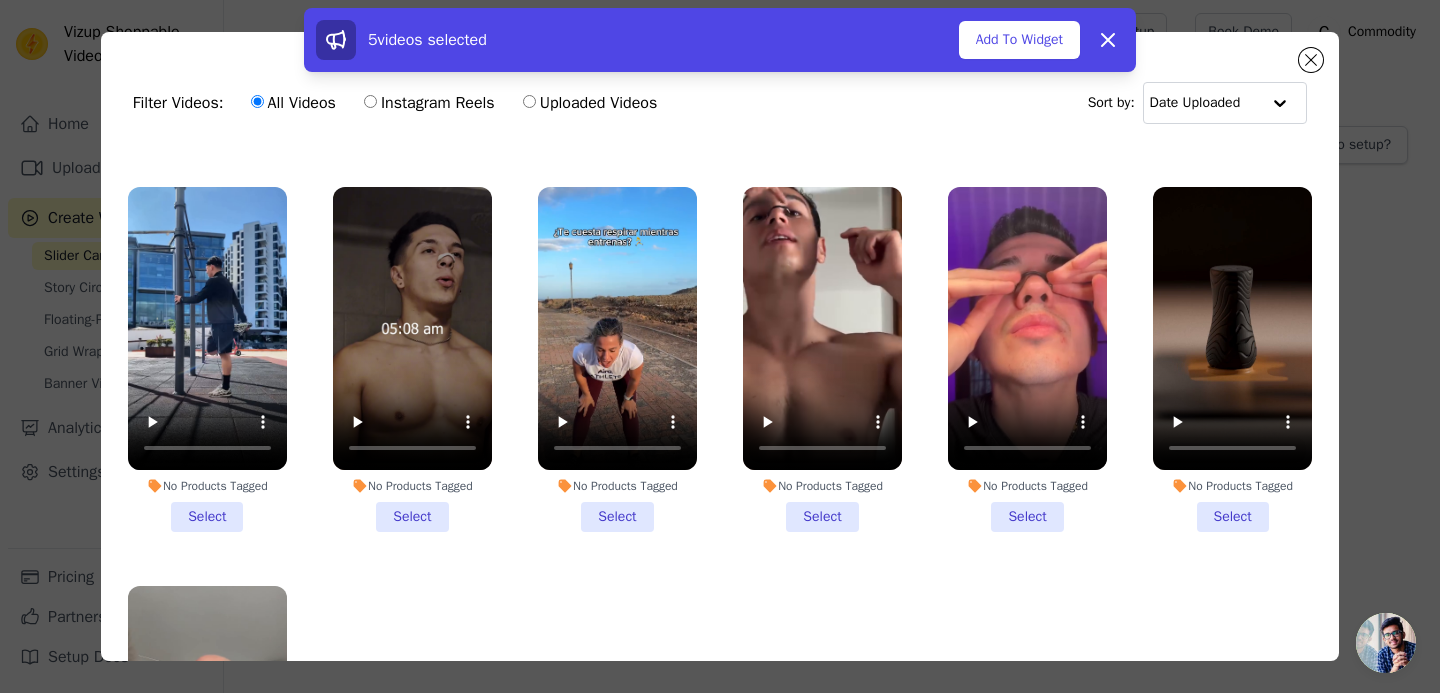 scroll, scrollTop: 567, scrollLeft: 0, axis: vertical 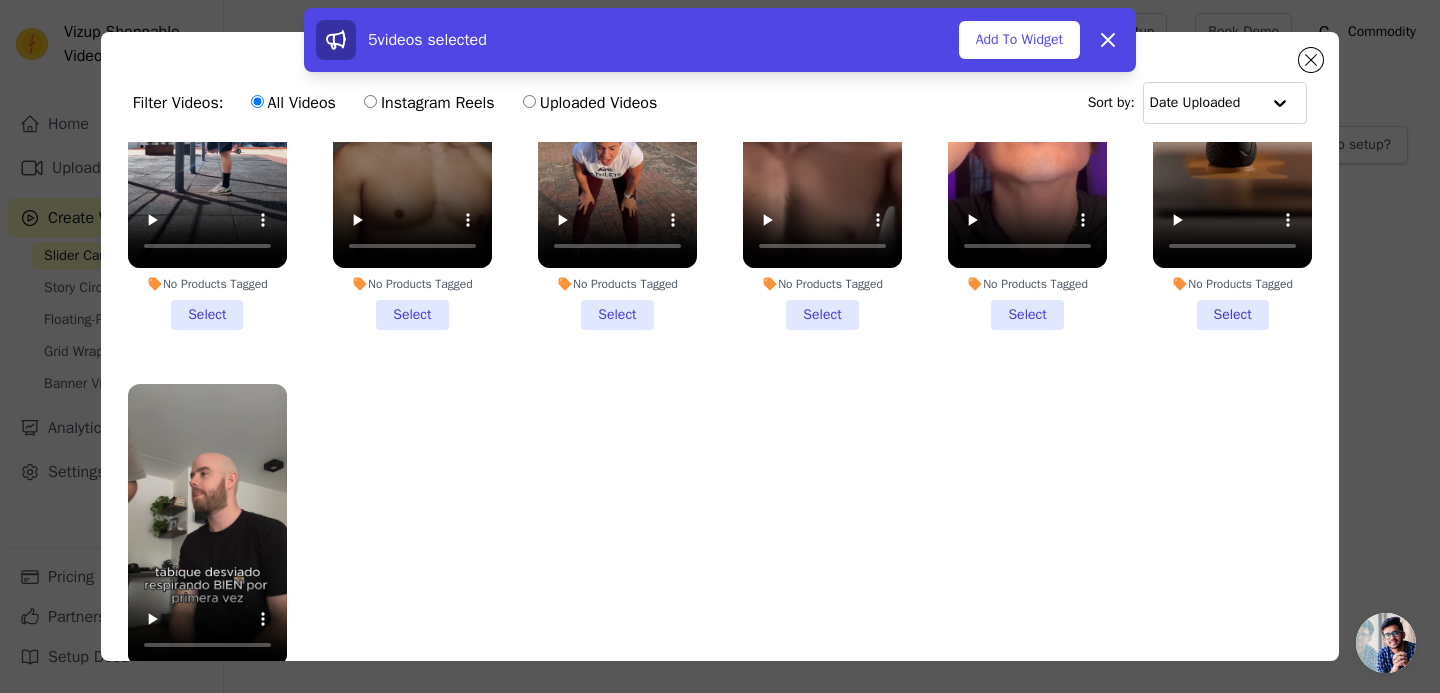 click on "5  videos selected     Add To Widget   Dismiss" at bounding box center (720, 44) 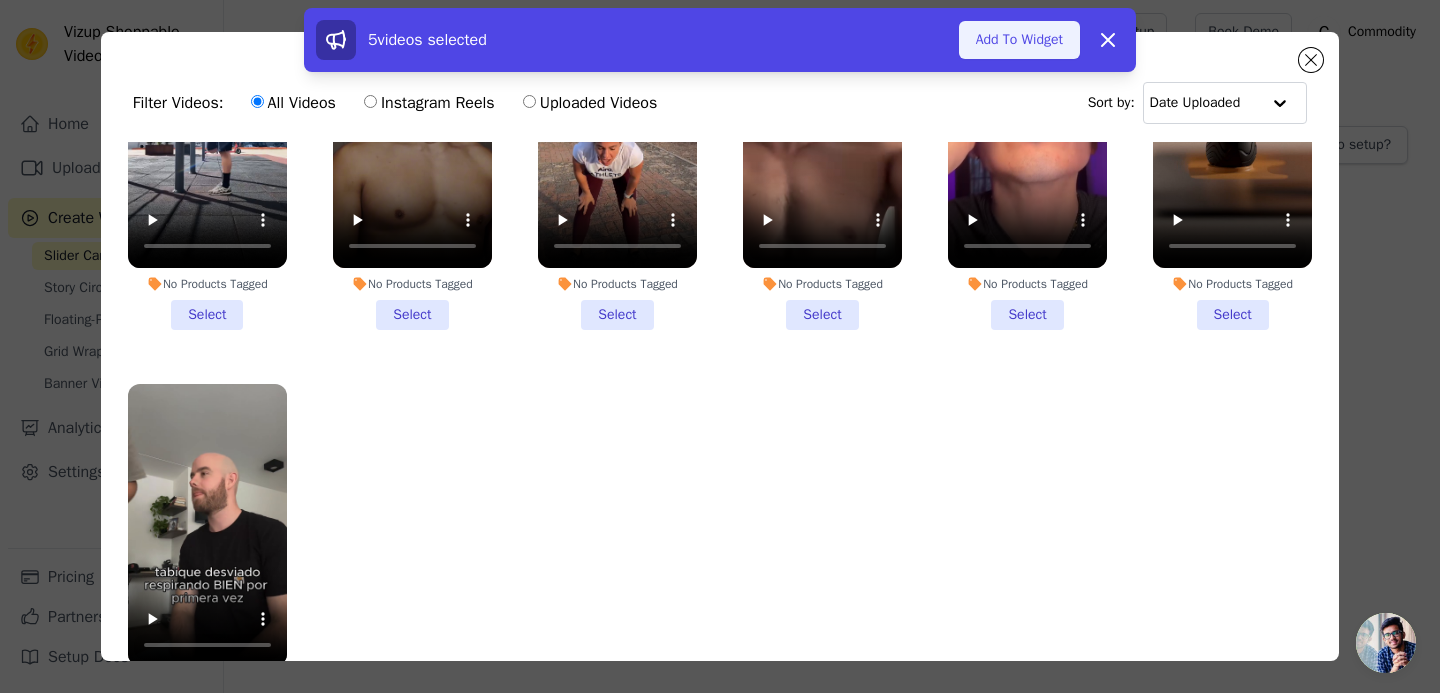 click on "Add To Widget" at bounding box center [1019, 40] 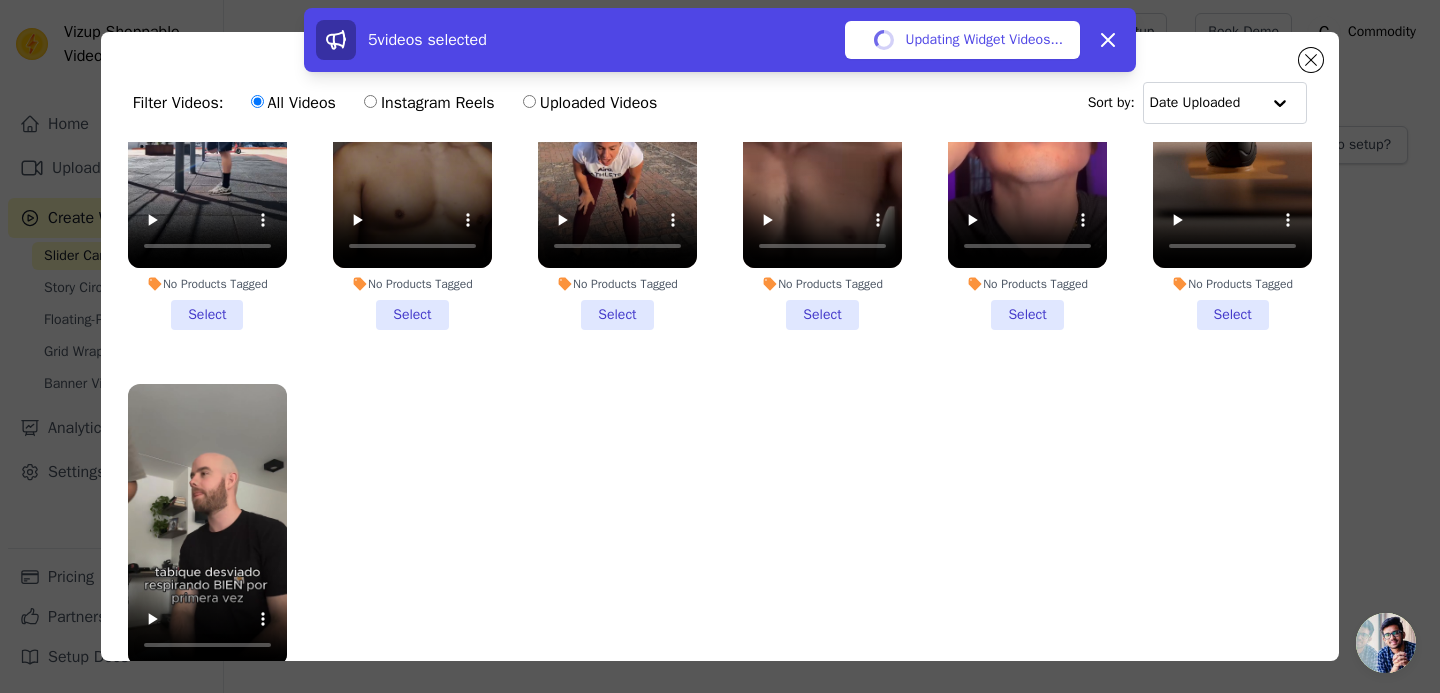 scroll, scrollTop: 0, scrollLeft: 0, axis: both 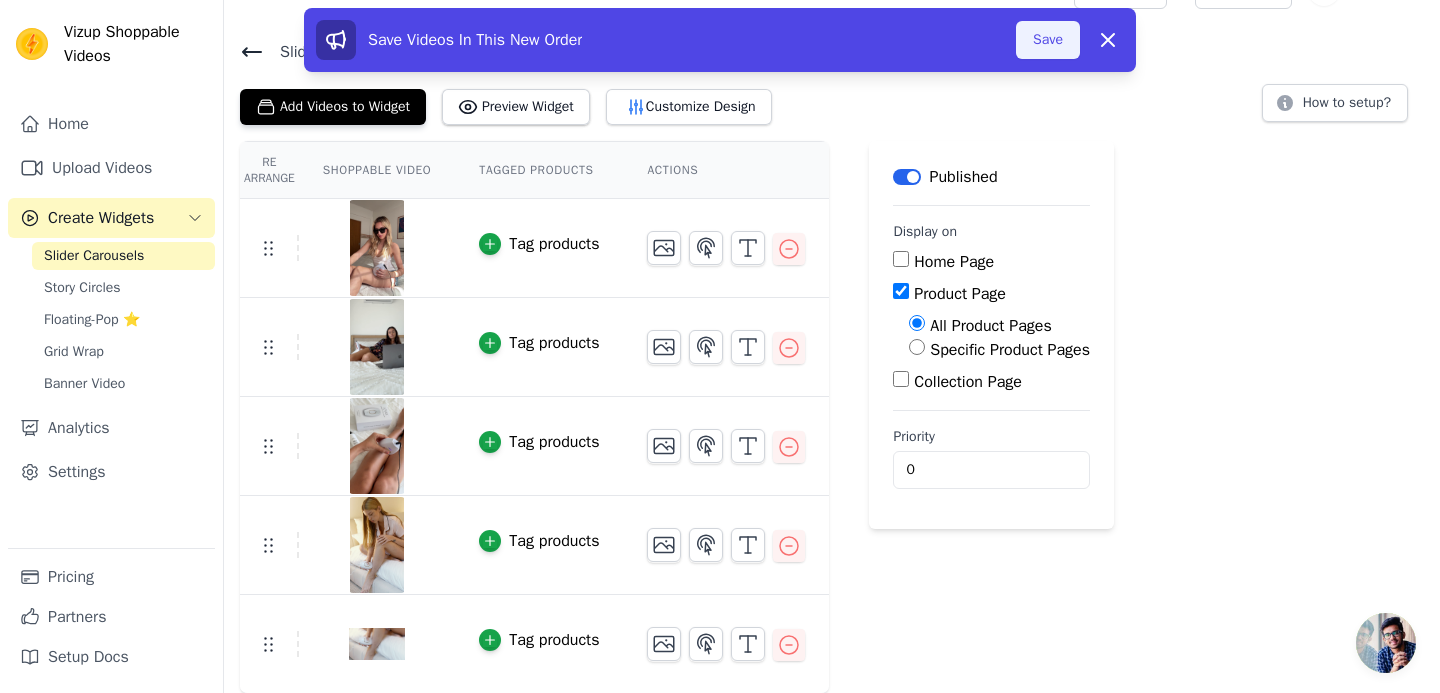 click on "Save" at bounding box center (1048, 40) 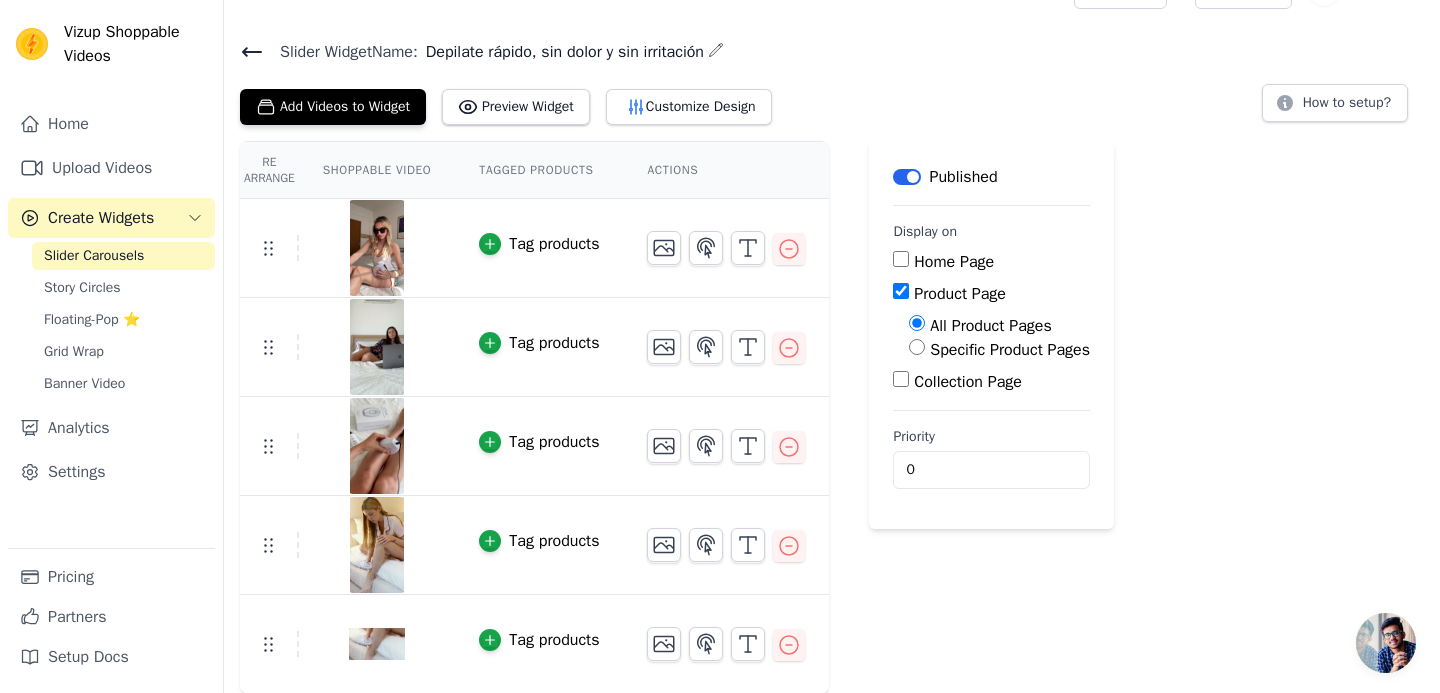 scroll, scrollTop: 0, scrollLeft: 0, axis: both 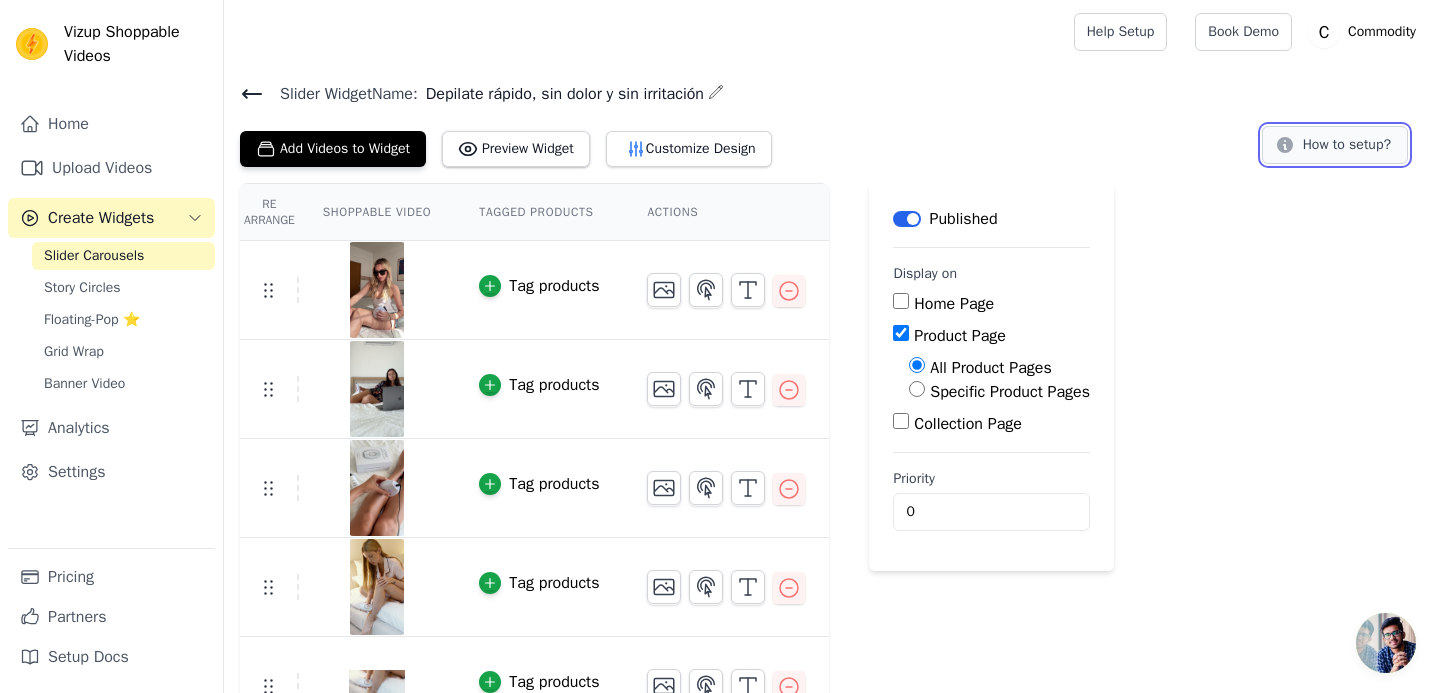 click on "How to setup?" at bounding box center (1335, 145) 